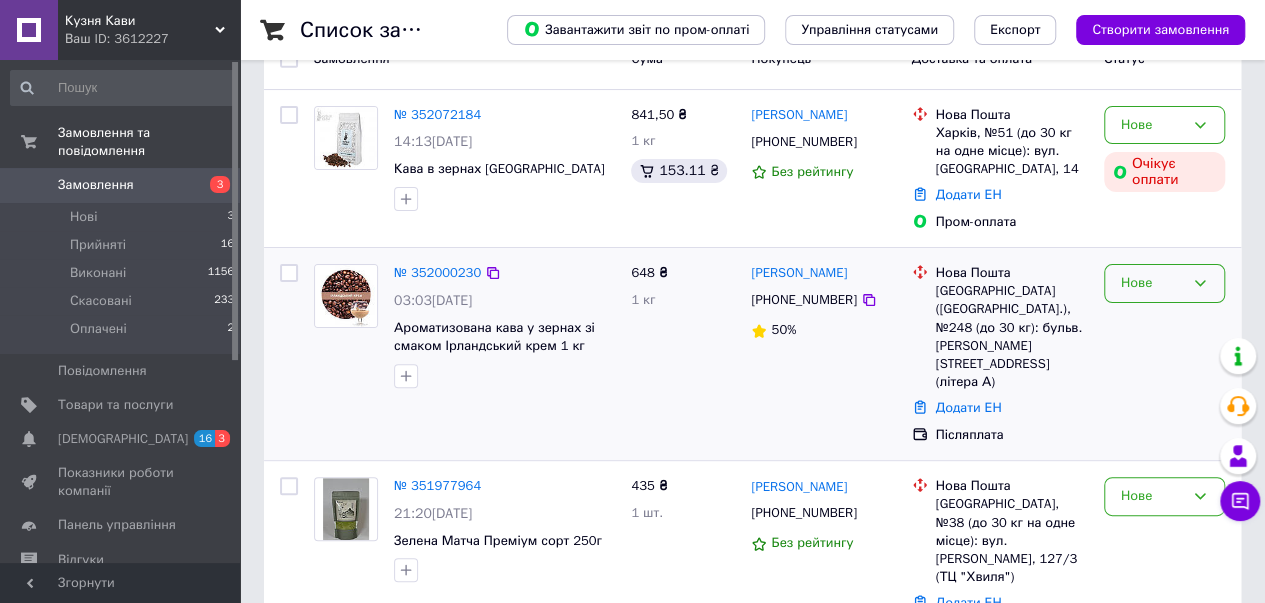 scroll, scrollTop: 166, scrollLeft: 0, axis: vertical 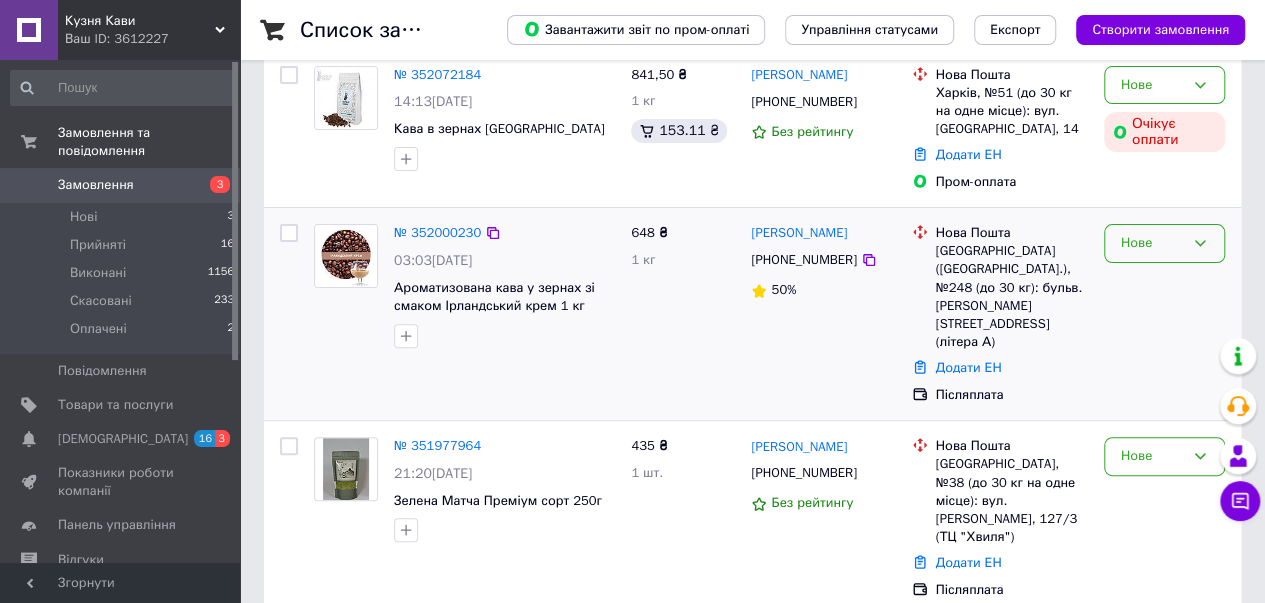 click on "Нове" at bounding box center (1164, 243) 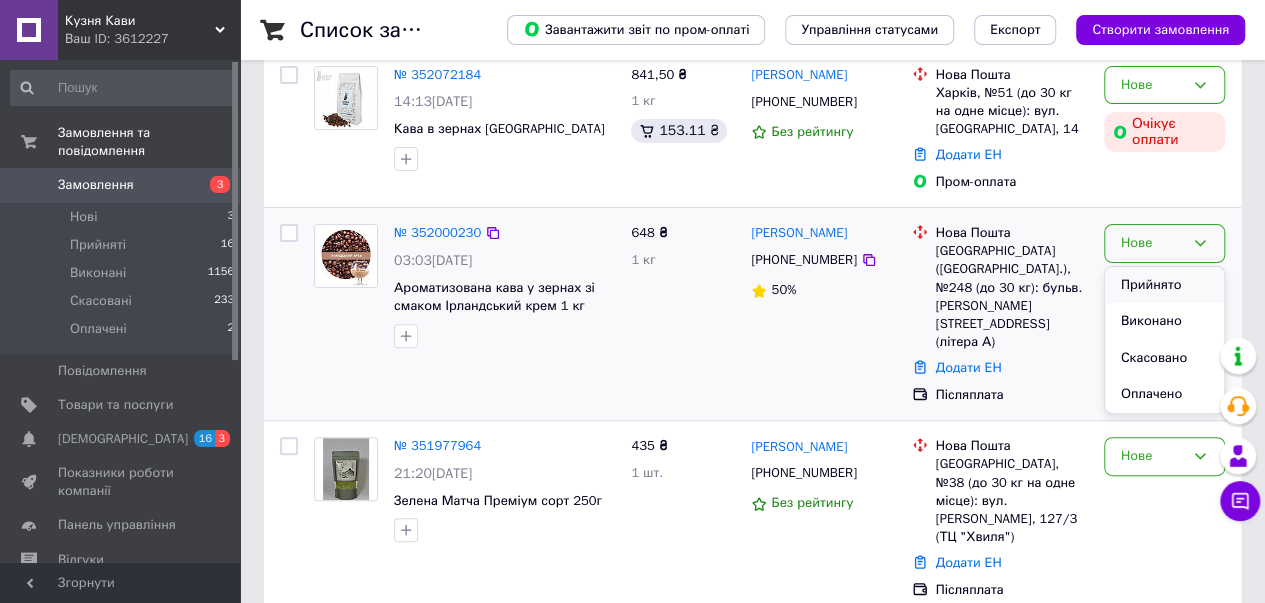 click on "Прийнято" at bounding box center [1164, 285] 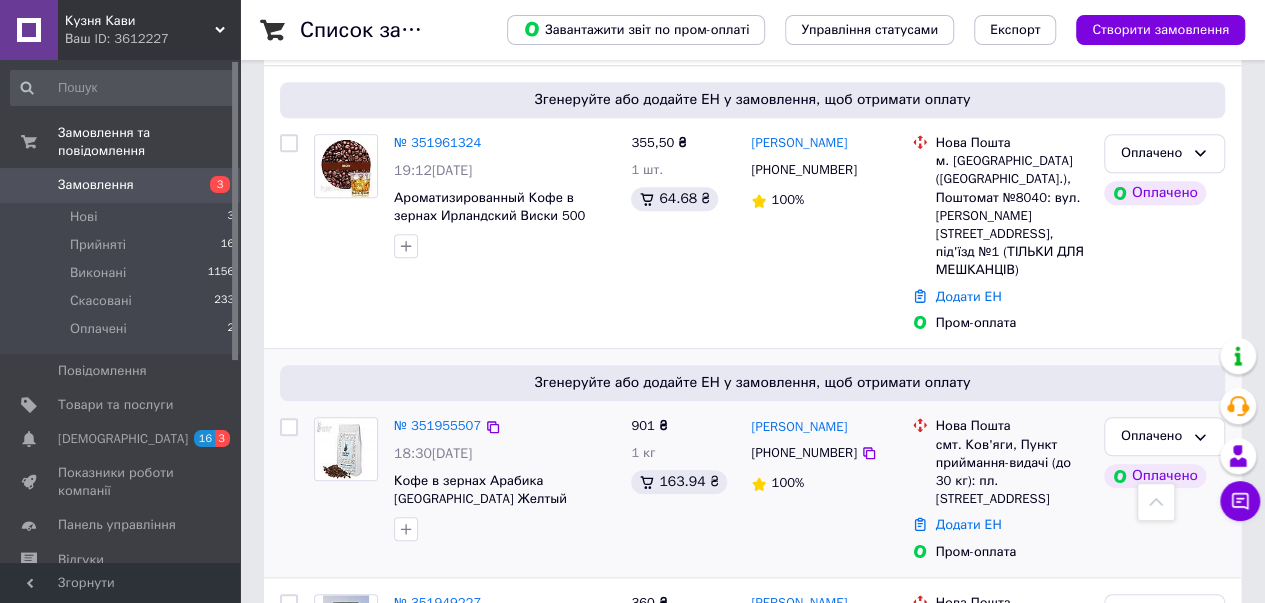 scroll, scrollTop: 666, scrollLeft: 0, axis: vertical 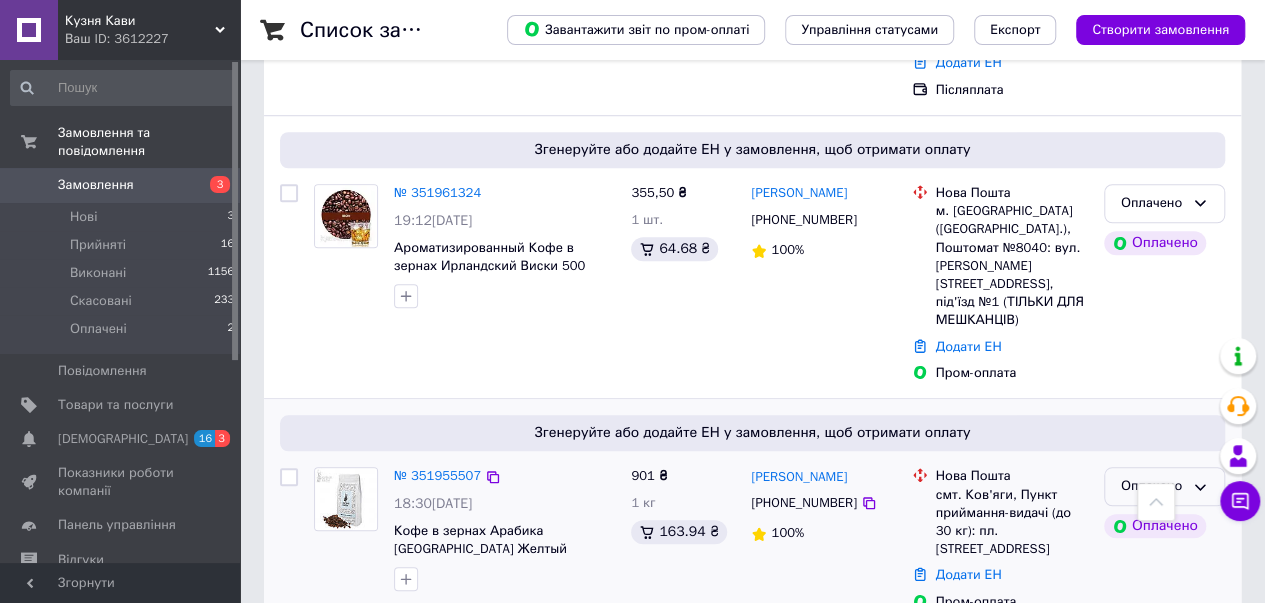 click on "Оплачено" at bounding box center [1164, 486] 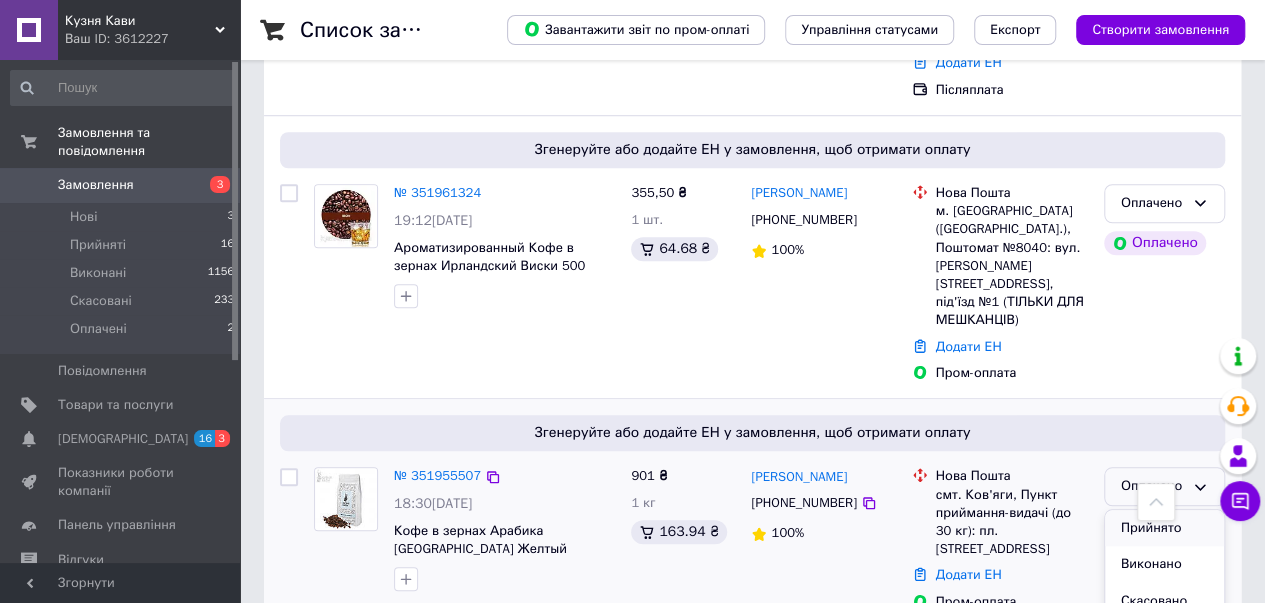 click on "Прийнято" at bounding box center [1164, 528] 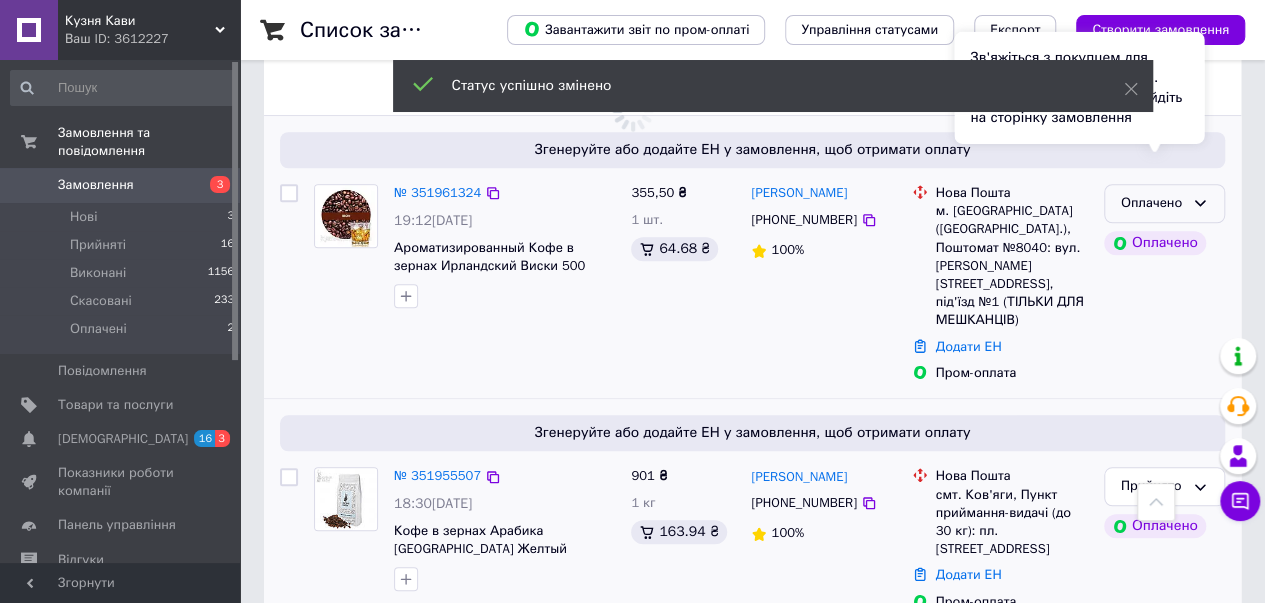 click on "Зв'яжіться з покупцем для підтвердження замовлення.
Щоб згенерувати ЕН, перейдіть на сторінку замовлення" at bounding box center [1079, 88] 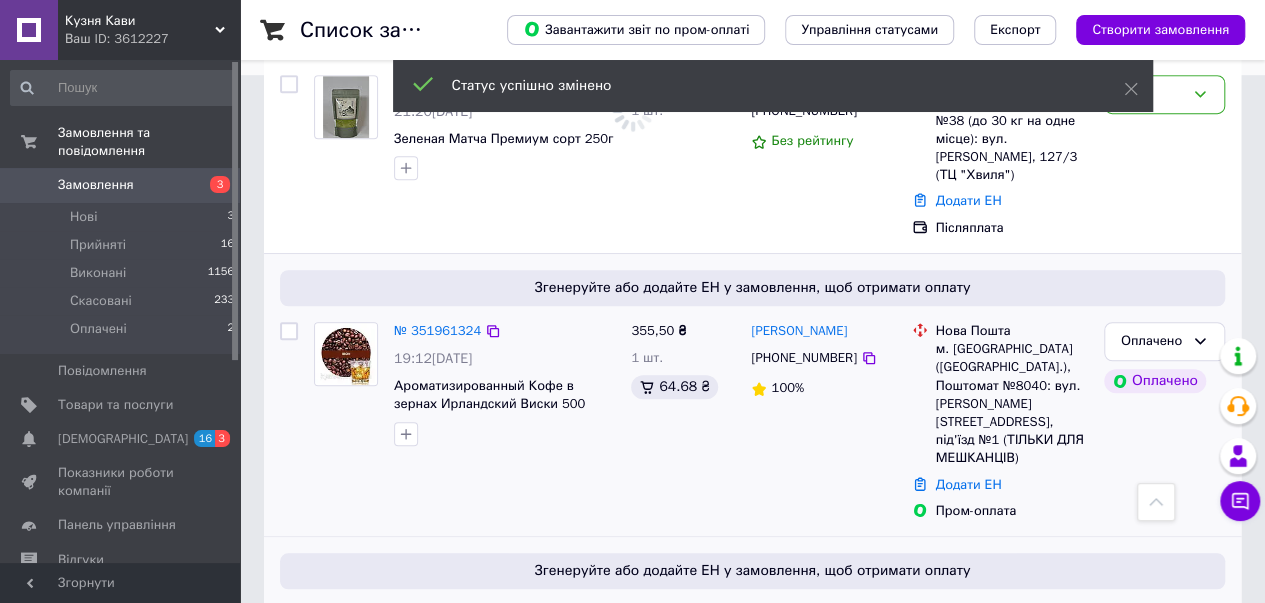 scroll, scrollTop: 500, scrollLeft: 0, axis: vertical 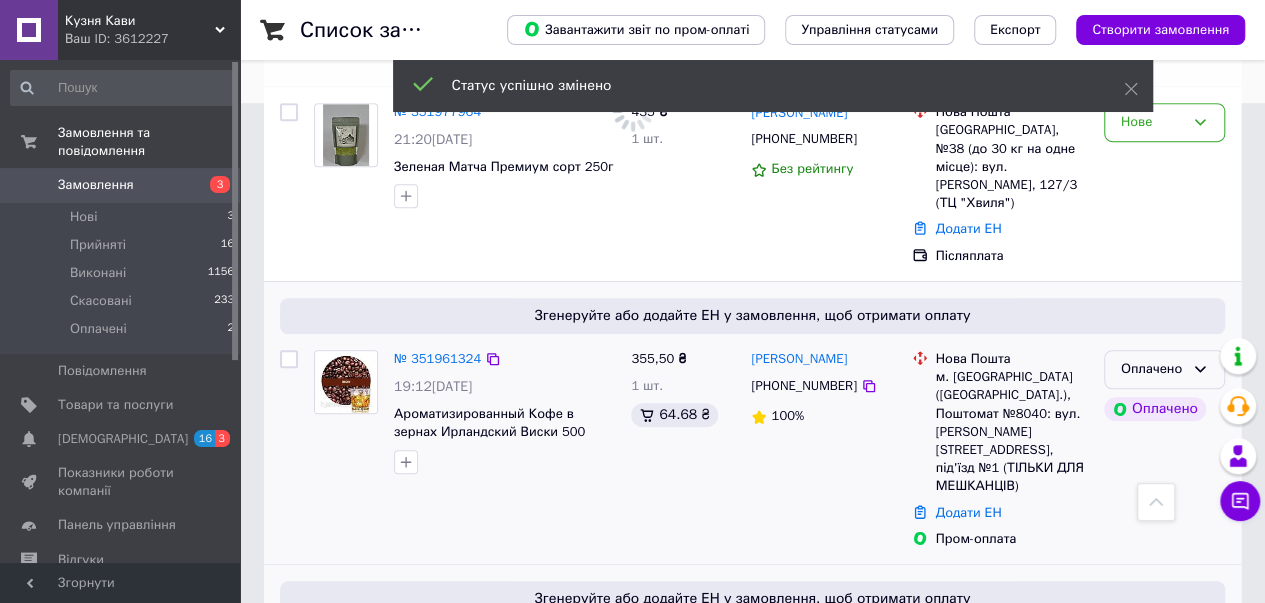 click on "Оплачено" at bounding box center [1164, 369] 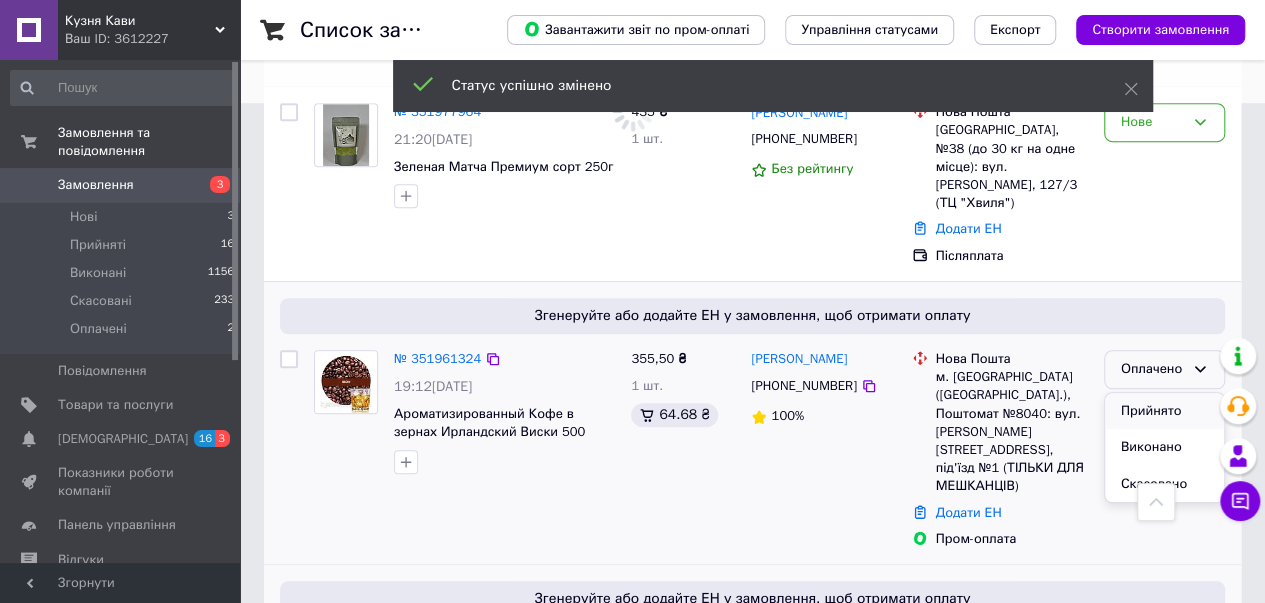 click on "Прийнято" at bounding box center [1164, 411] 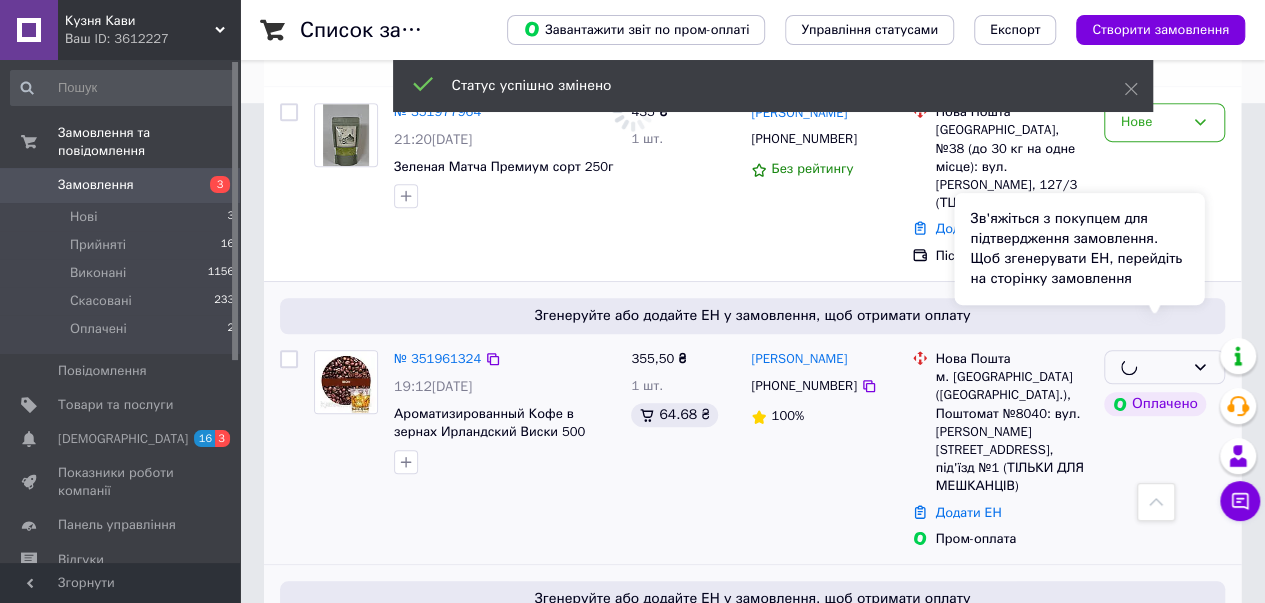 scroll, scrollTop: 333, scrollLeft: 0, axis: vertical 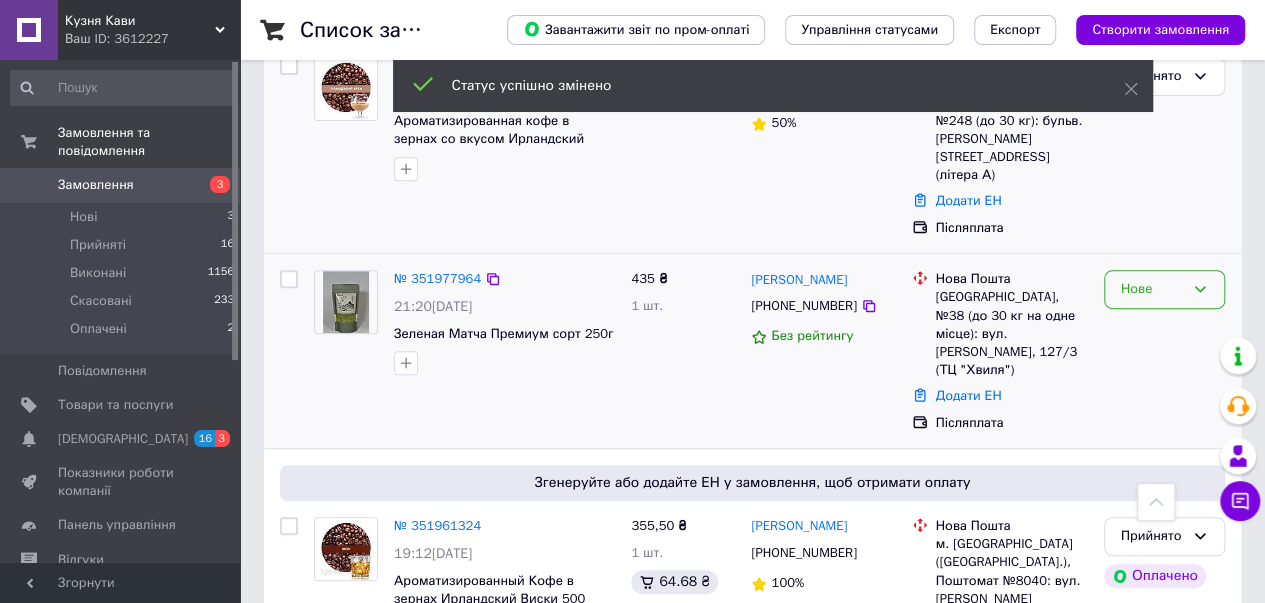 click on "Нове" at bounding box center [1152, 289] 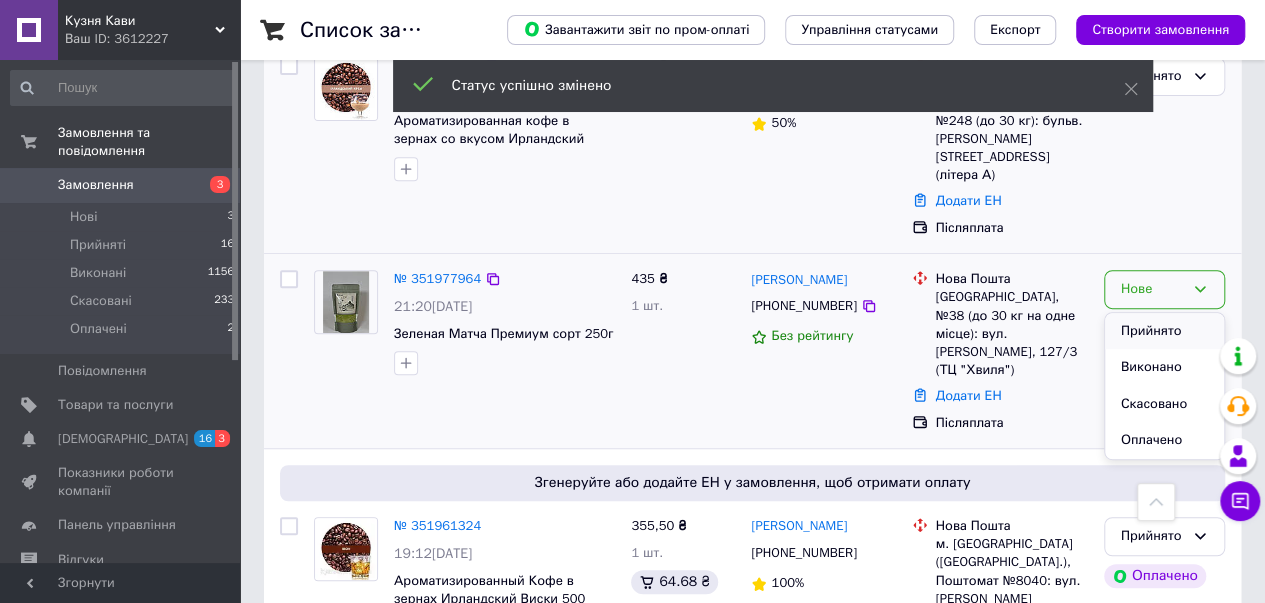 click on "Прийнято" at bounding box center (1164, 331) 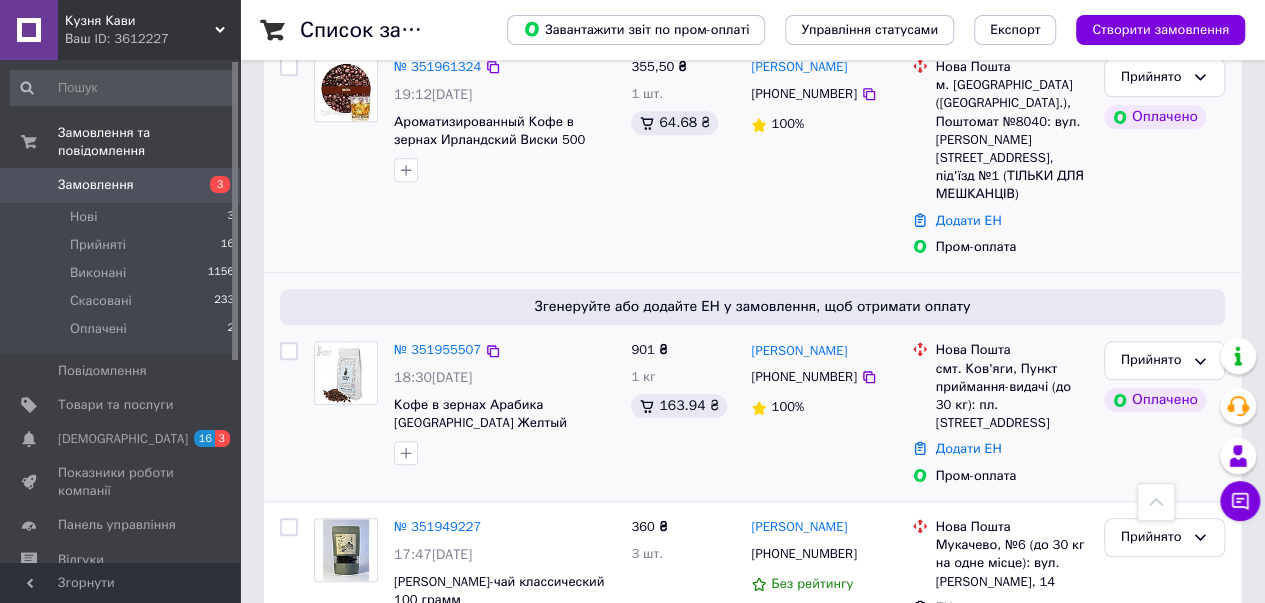 scroll, scrollTop: 833, scrollLeft: 0, axis: vertical 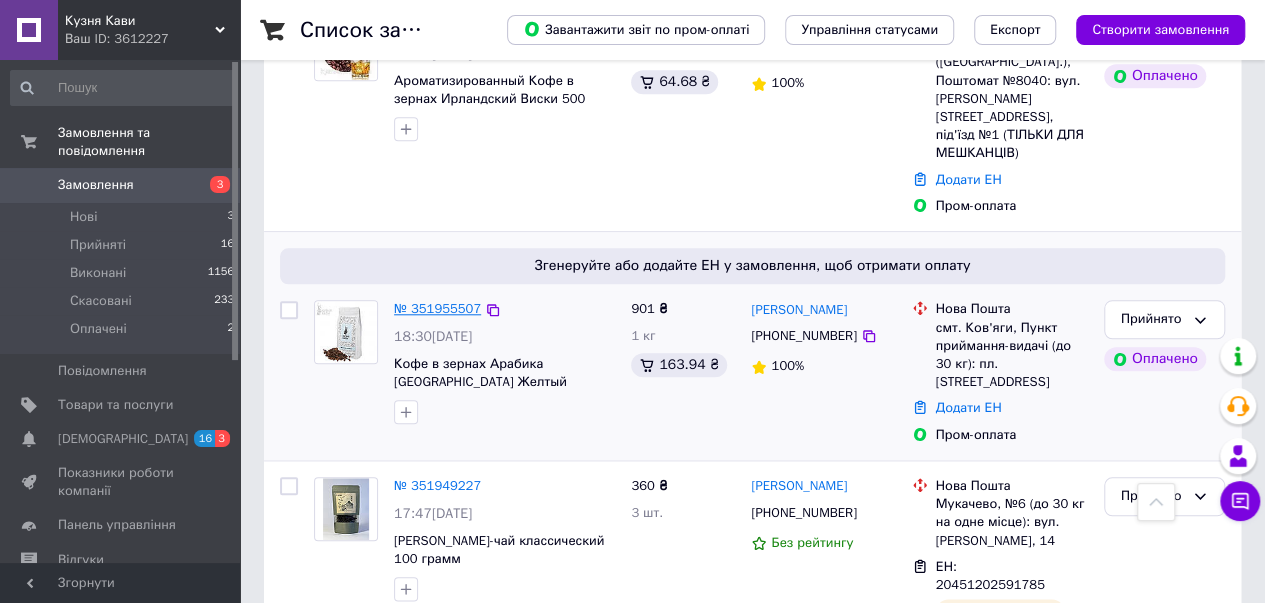 click on "№ 351955507" at bounding box center (437, 308) 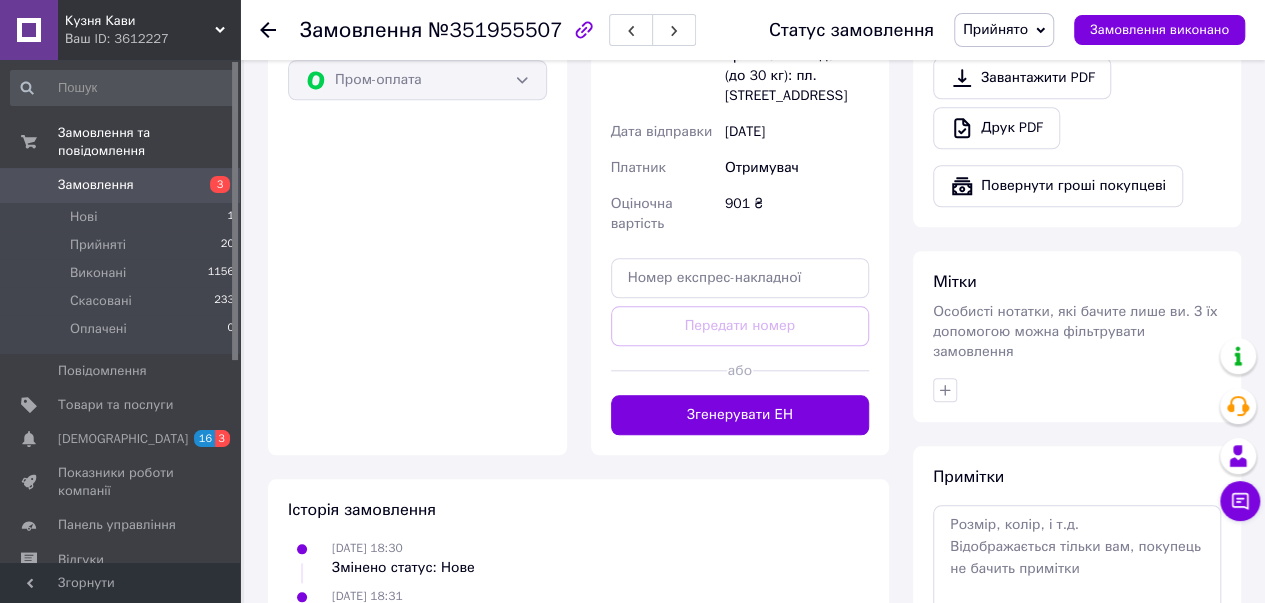 scroll, scrollTop: 856, scrollLeft: 0, axis: vertical 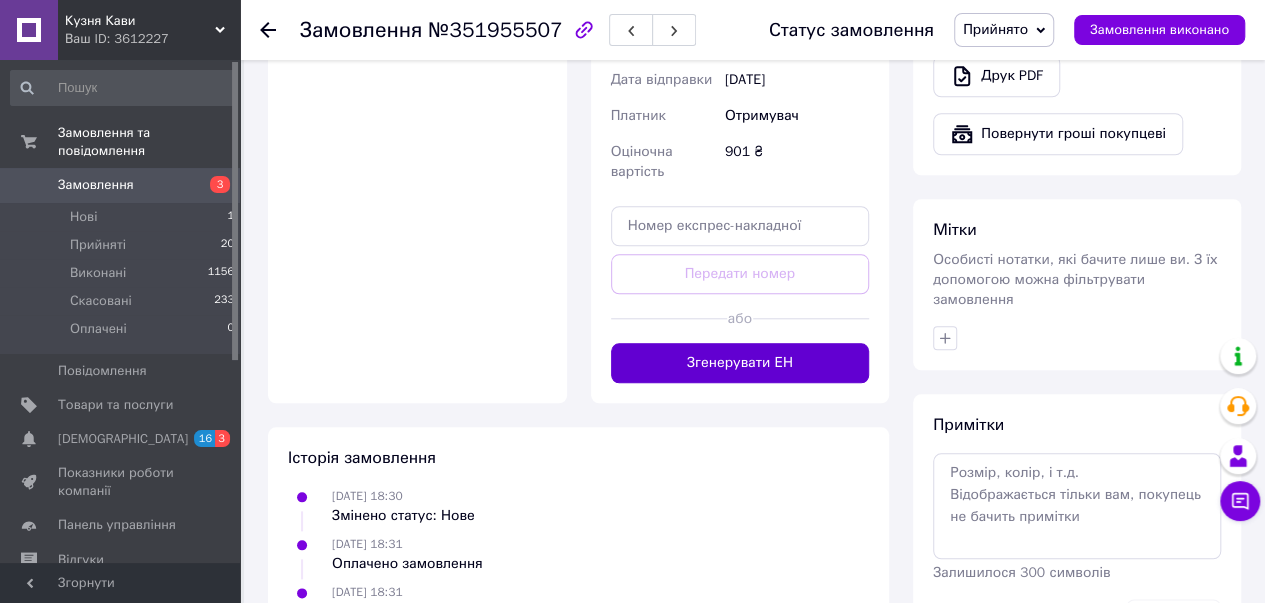click on "Згенерувати ЕН" at bounding box center (740, 363) 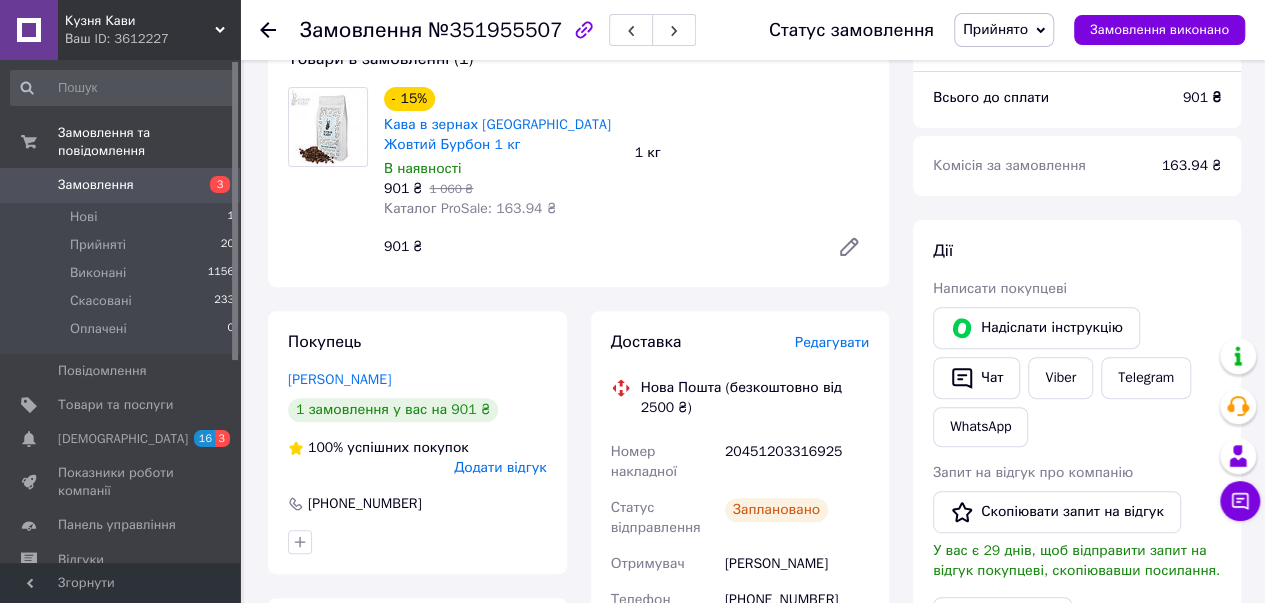 scroll, scrollTop: 356, scrollLeft: 0, axis: vertical 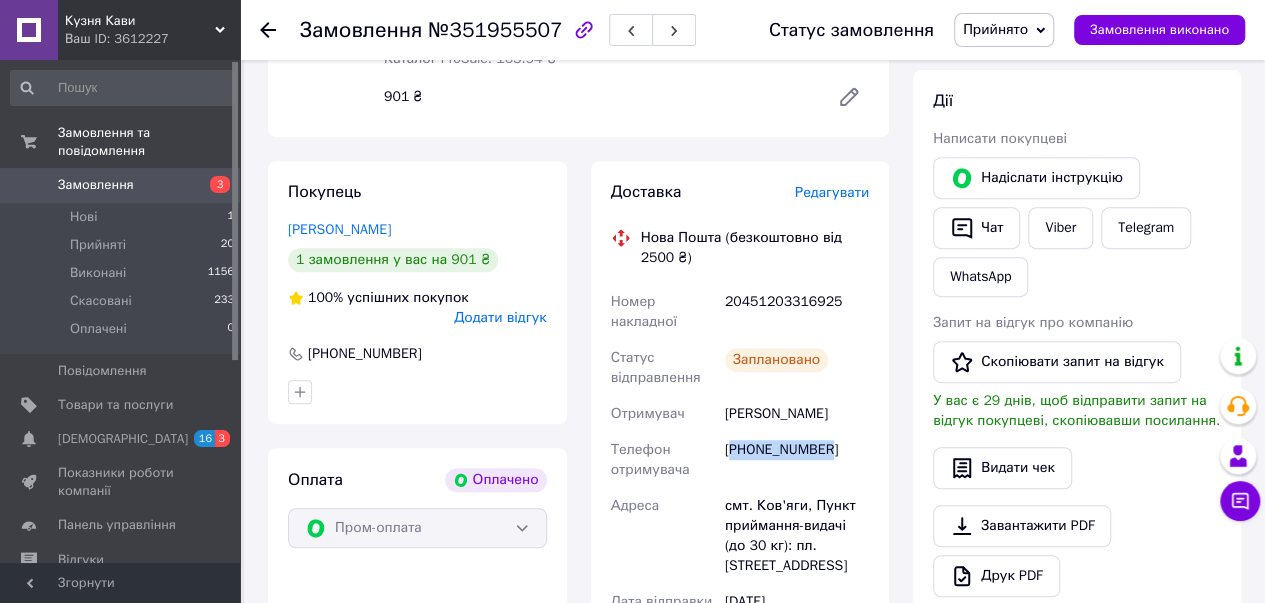 drag, startPoint x: 760, startPoint y: 456, endPoint x: 733, endPoint y: 456, distance: 27 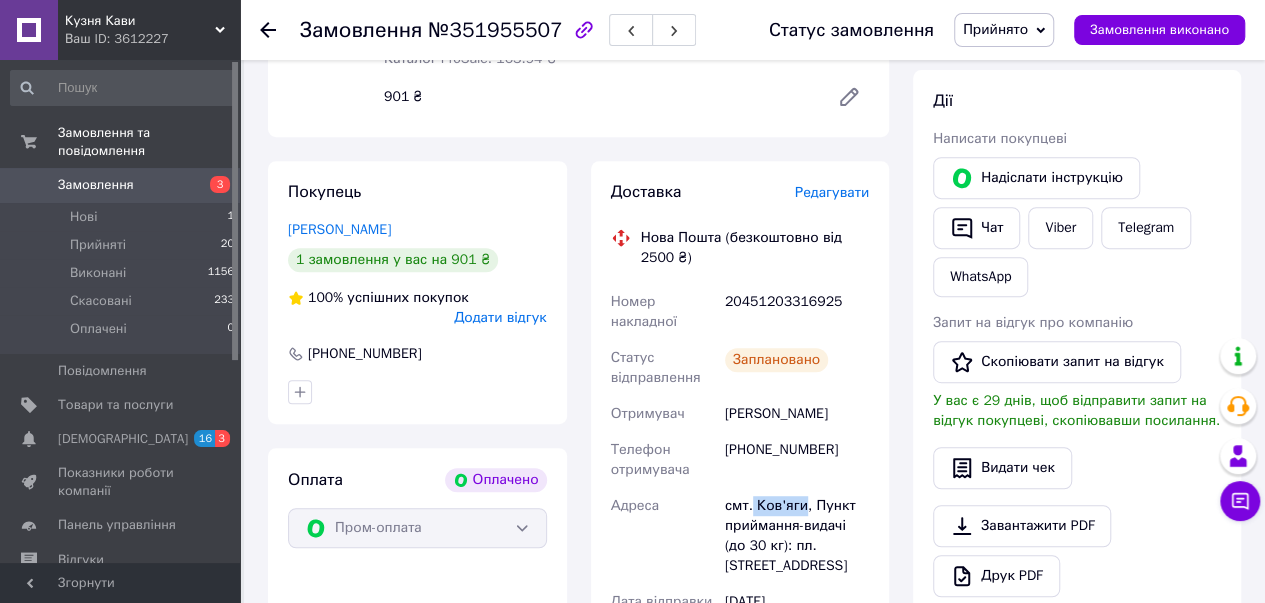 drag, startPoint x: 751, startPoint y: 513, endPoint x: 800, endPoint y: 513, distance: 49 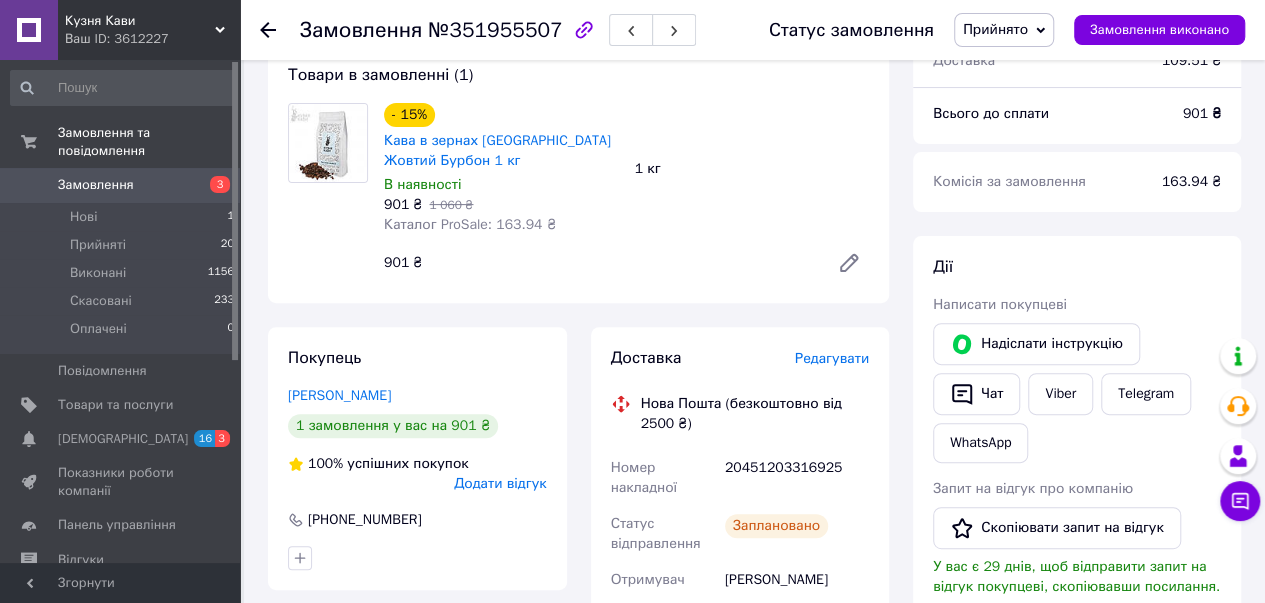 scroll, scrollTop: 23, scrollLeft: 0, axis: vertical 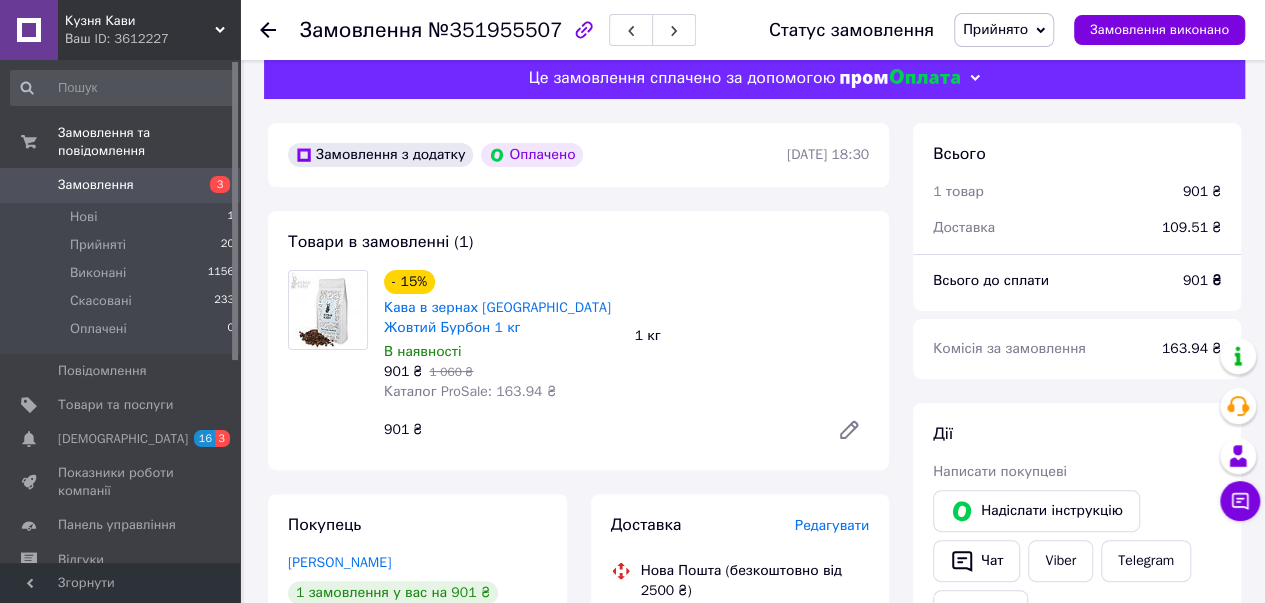 click 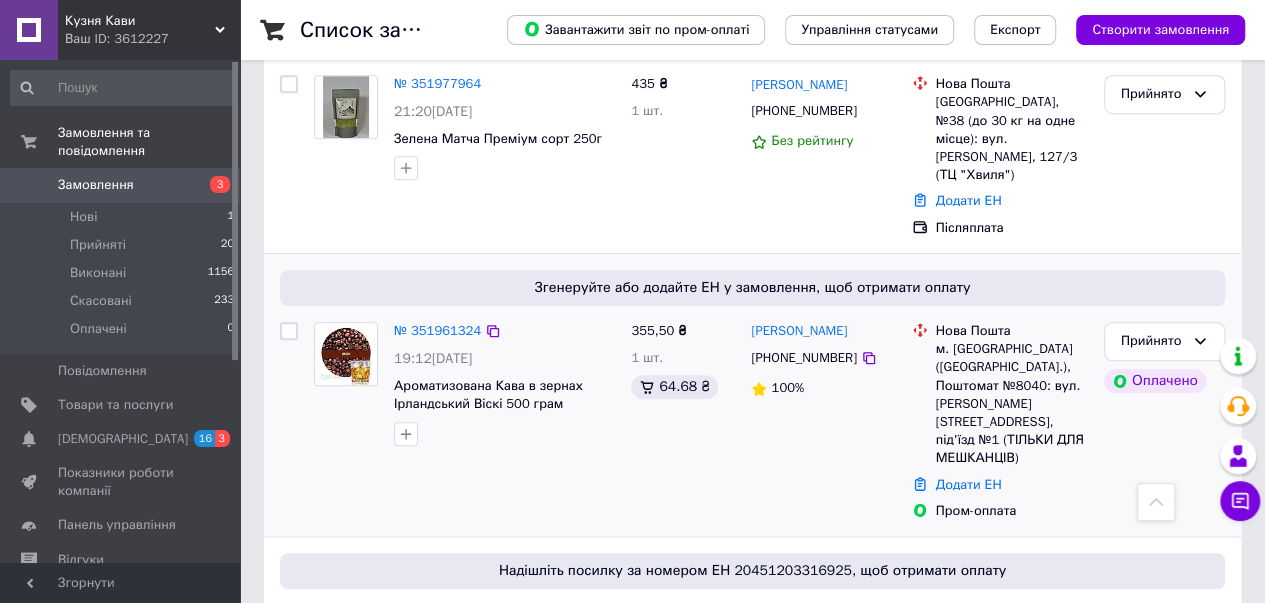 scroll, scrollTop: 500, scrollLeft: 0, axis: vertical 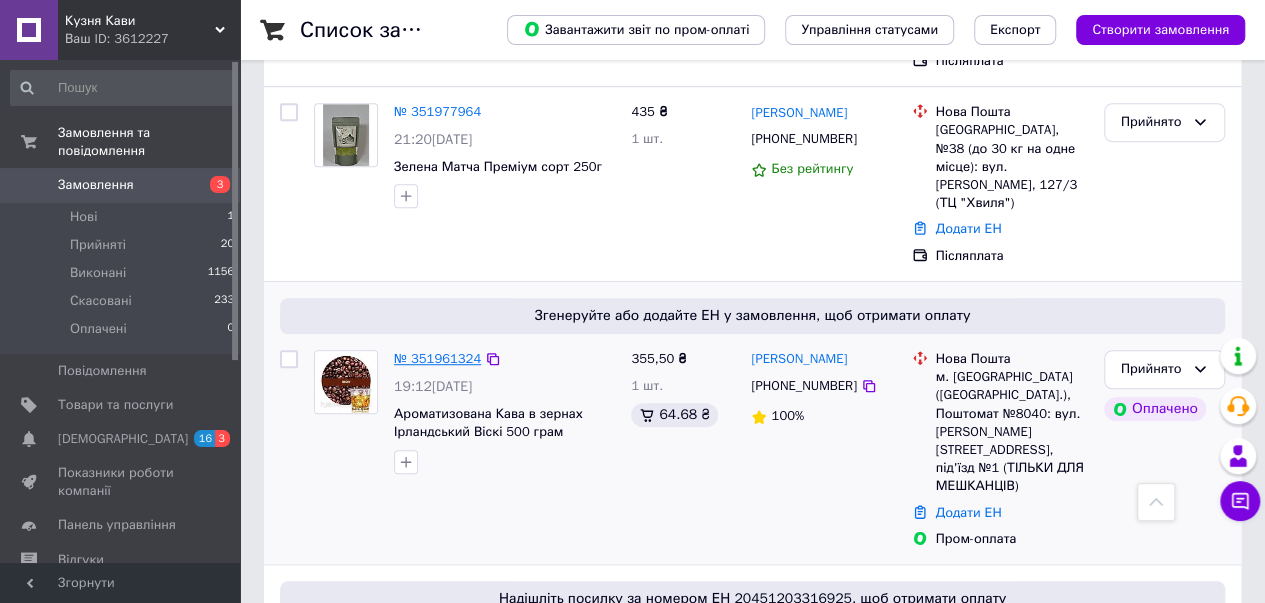 click on "№ 351961324" at bounding box center [437, 358] 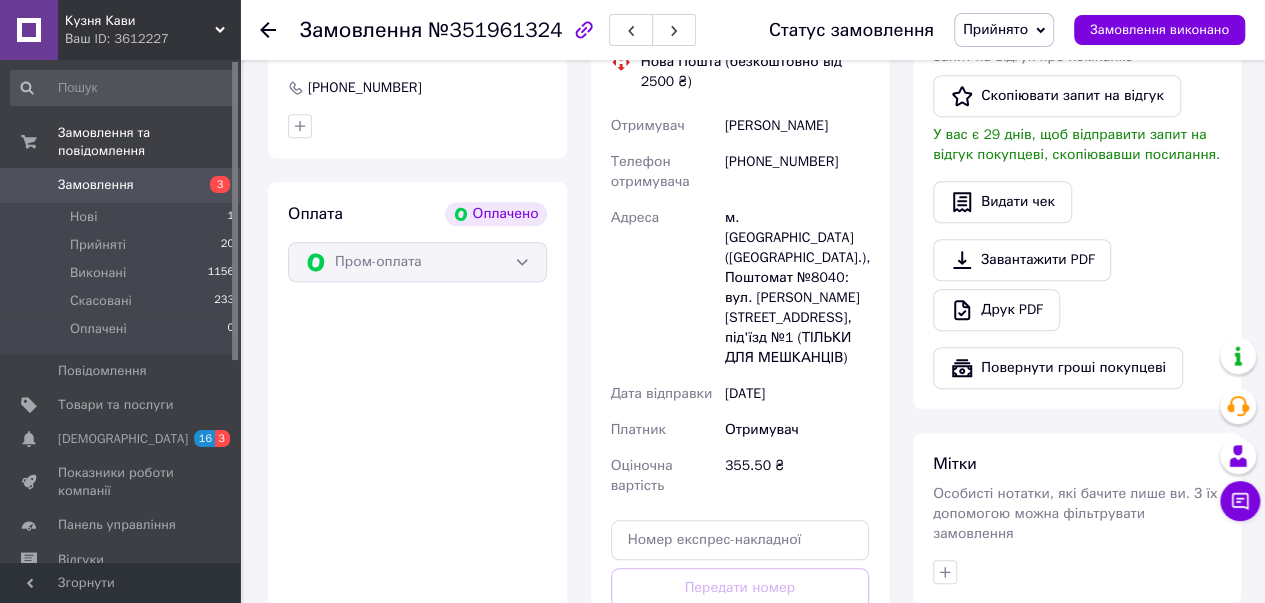 scroll, scrollTop: 666, scrollLeft: 0, axis: vertical 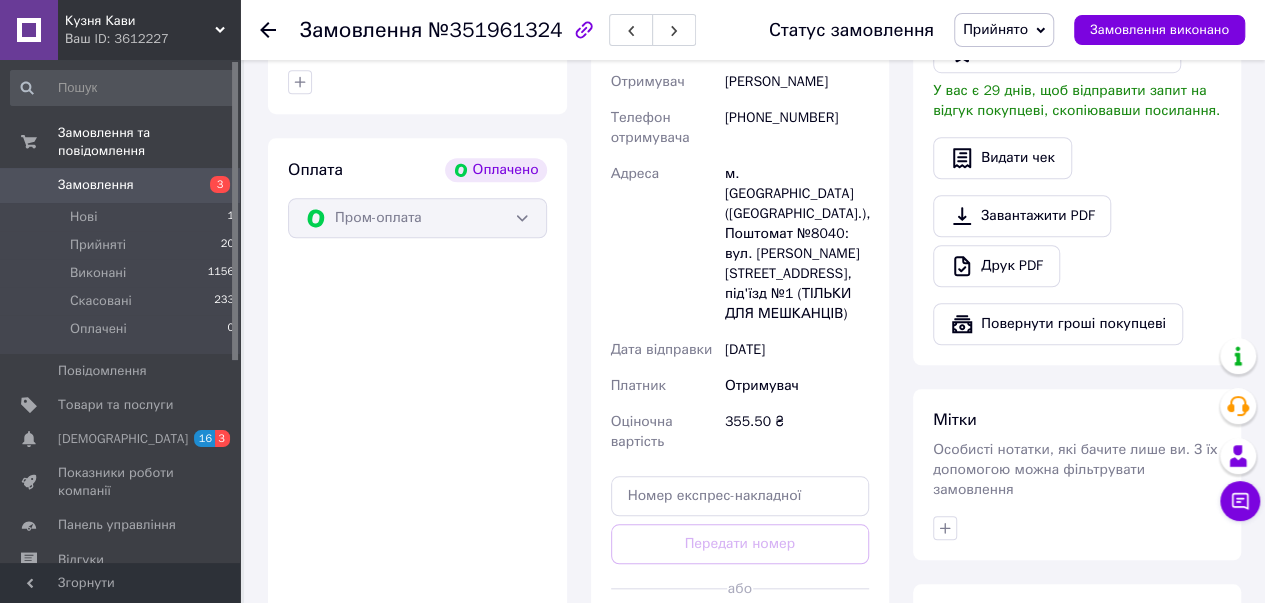 click on "Згенерувати ЕН" at bounding box center (740, 633) 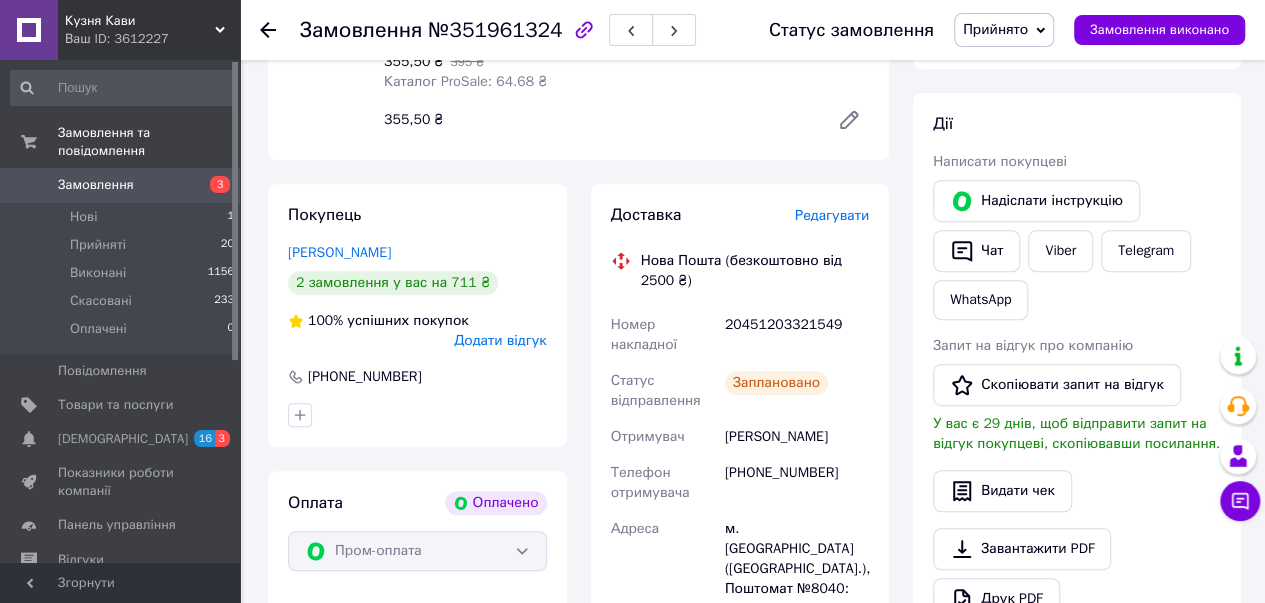scroll, scrollTop: 500, scrollLeft: 0, axis: vertical 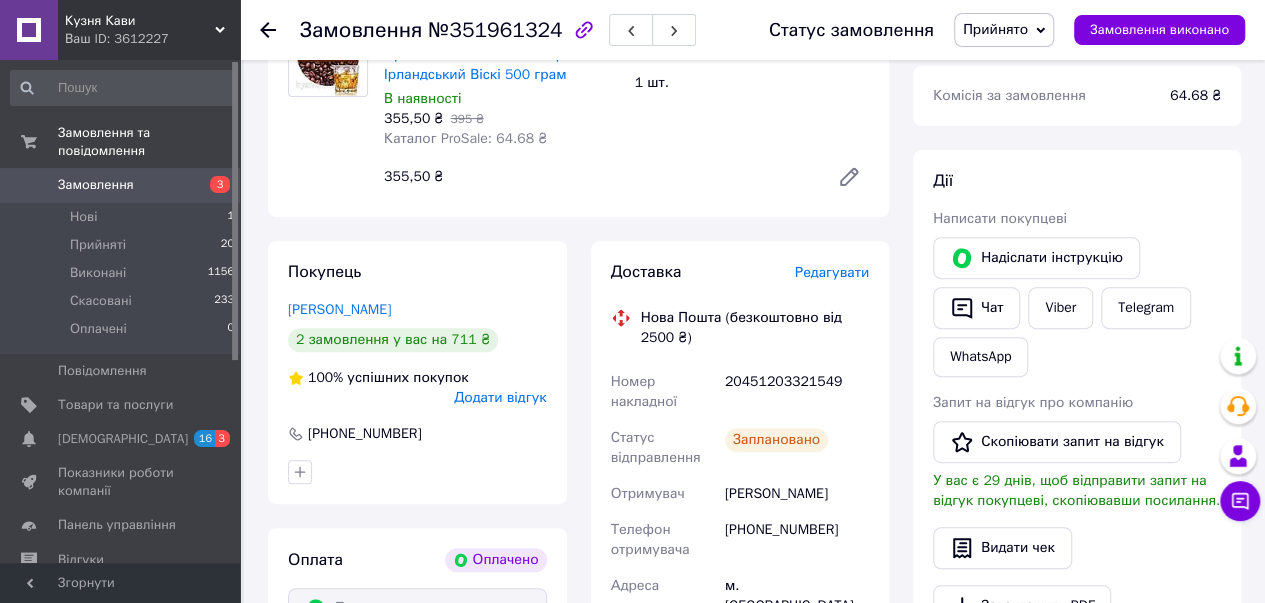 drag, startPoint x: 836, startPoint y: 497, endPoint x: 723, endPoint y: 481, distance: 114.12712 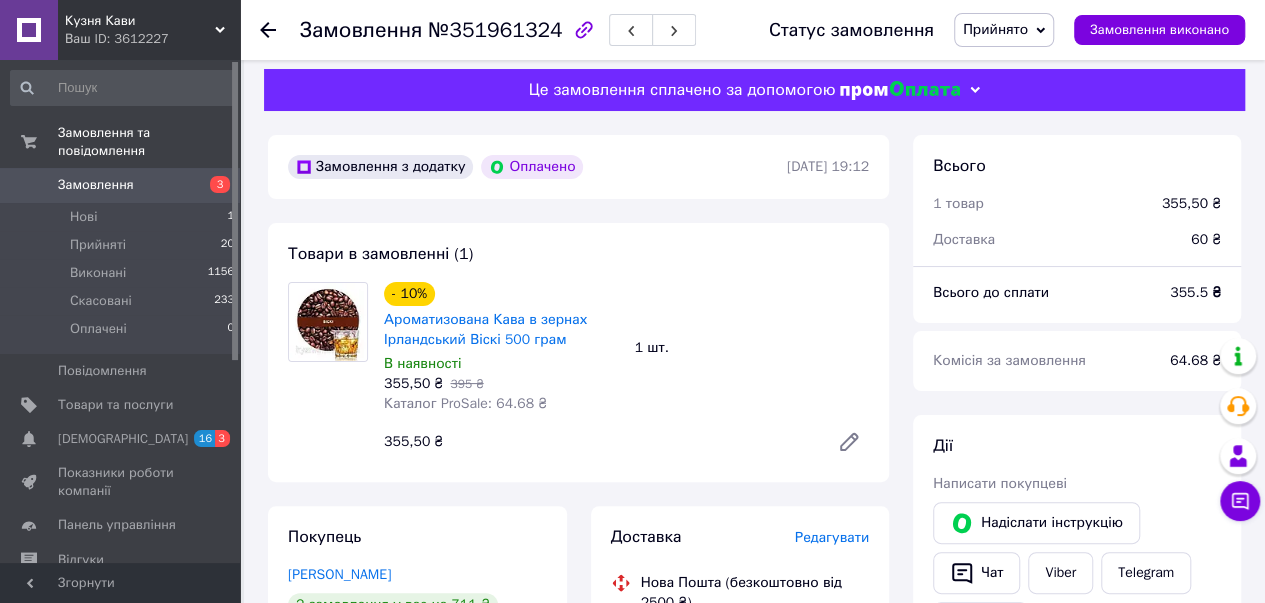 scroll, scrollTop: 0, scrollLeft: 0, axis: both 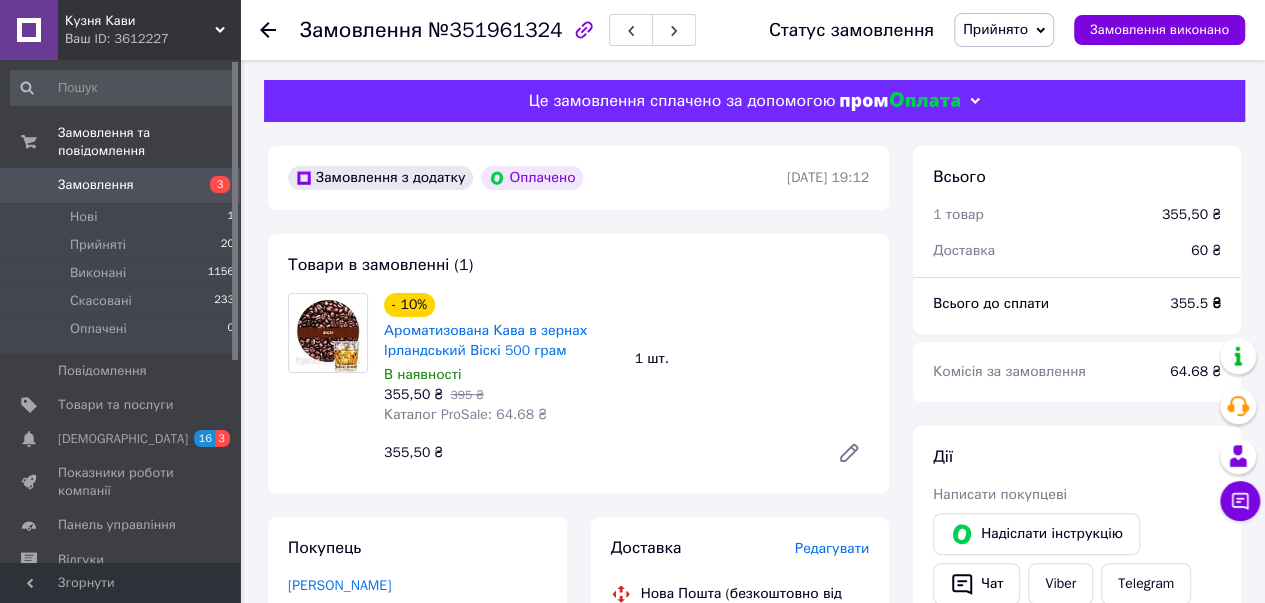 click 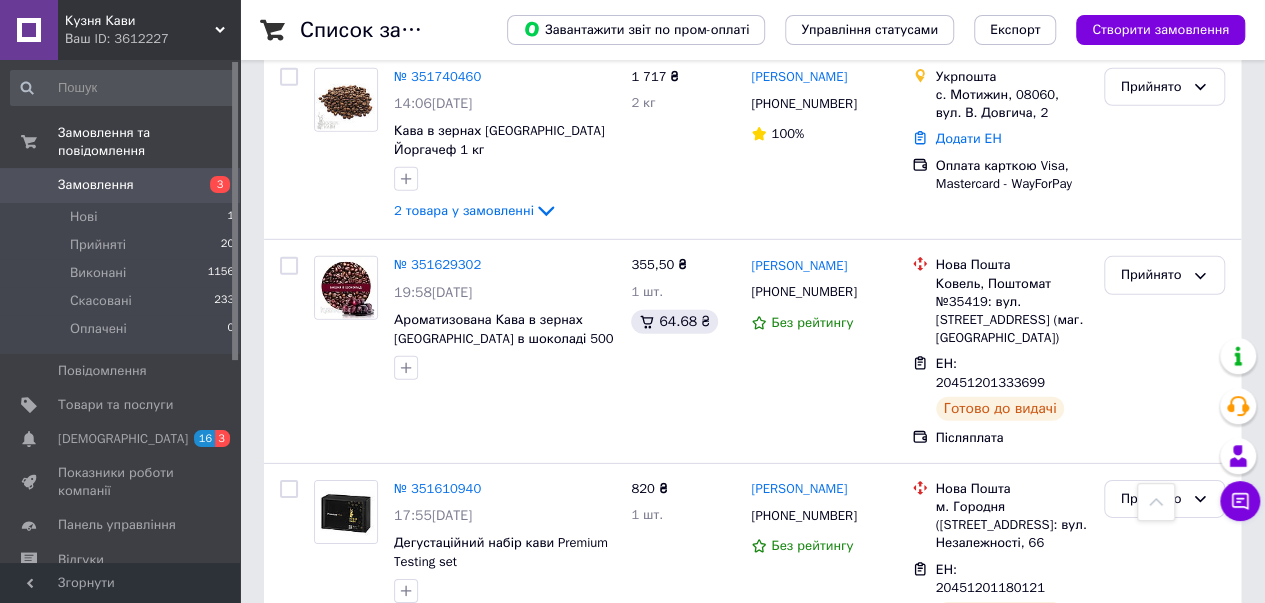 scroll, scrollTop: 3000, scrollLeft: 0, axis: vertical 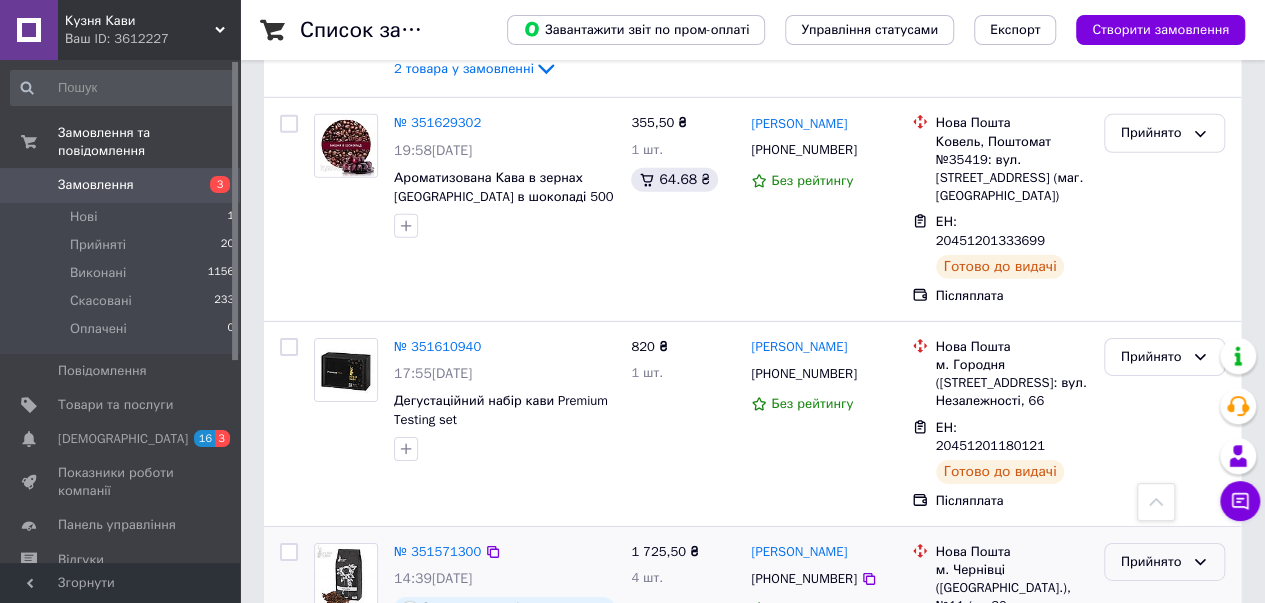 click on "Прийнято" at bounding box center (1164, 562) 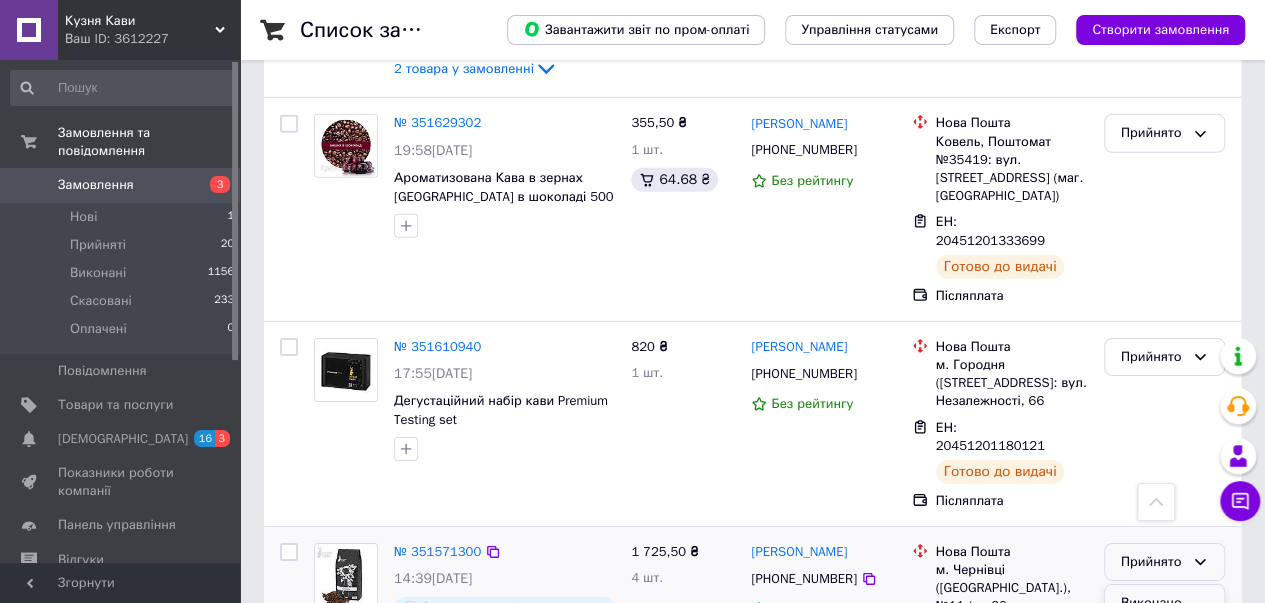 click on "Виконано" at bounding box center (1164, 603) 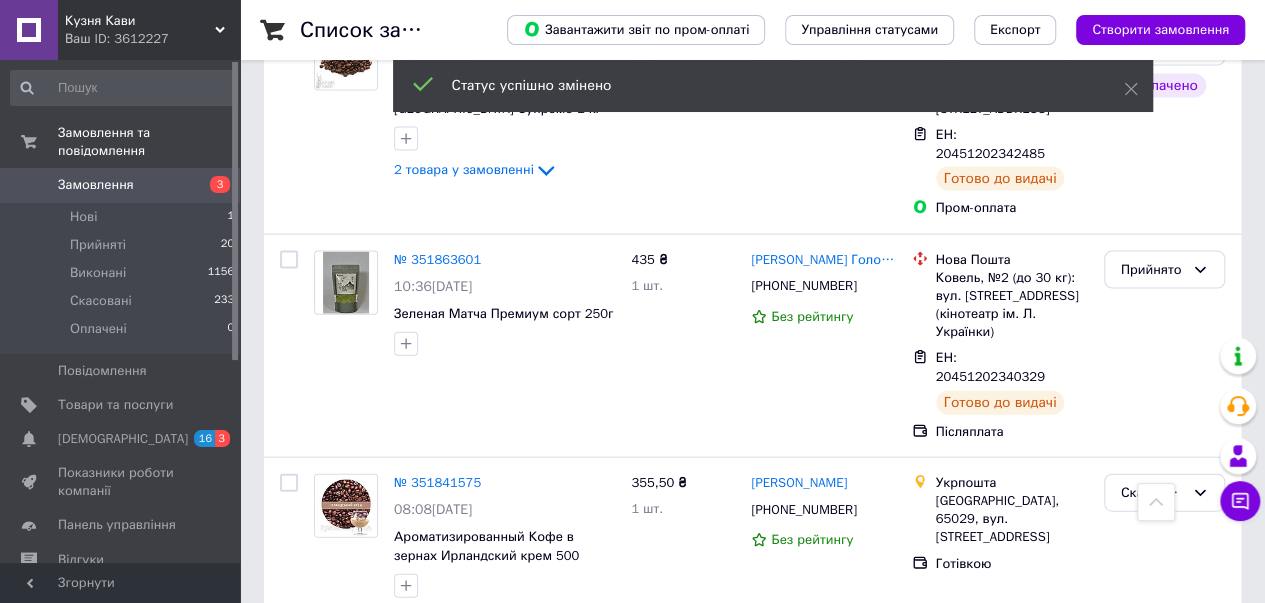 scroll, scrollTop: 2168, scrollLeft: 0, axis: vertical 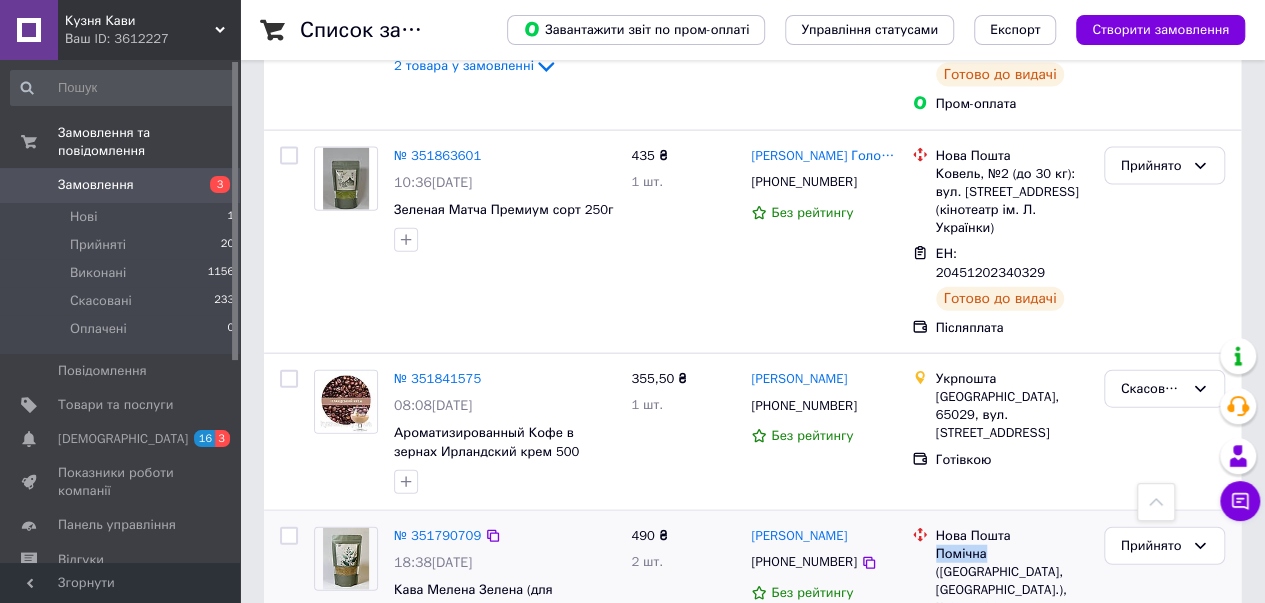 drag, startPoint x: 934, startPoint y: 261, endPoint x: 983, endPoint y: 261, distance: 49 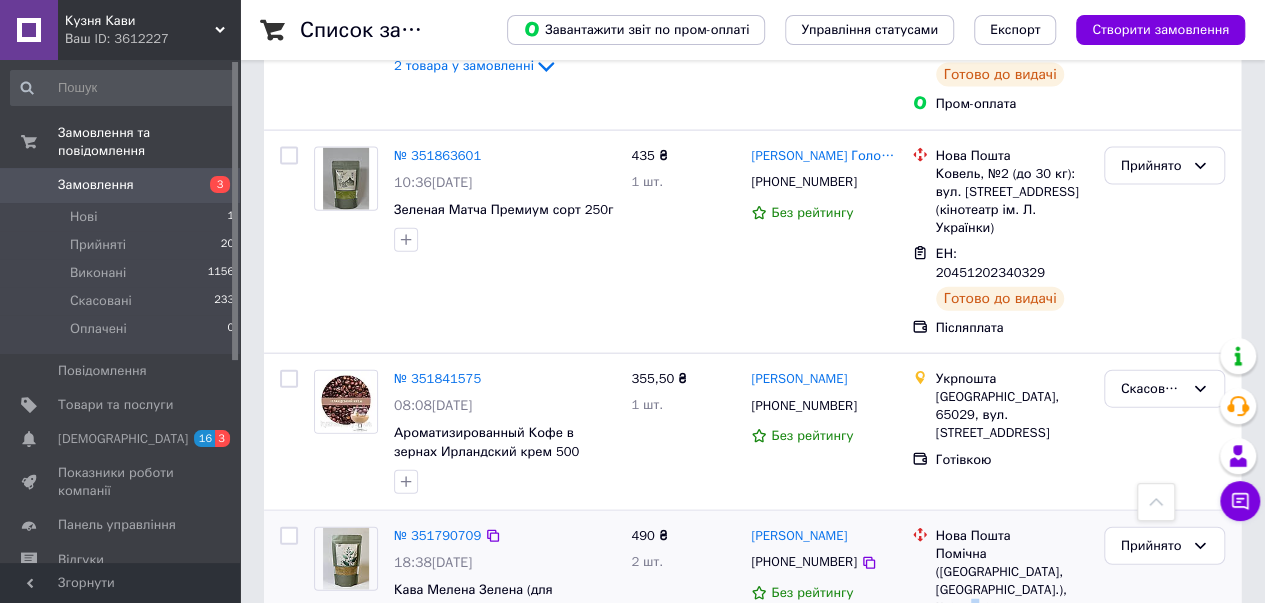 click on "Помічна ([GEOGRAPHIC_DATA], [GEOGRAPHIC_DATA].), №2 (до 30 кг на одне місце): вул. [PERSON_NAME][STREET_ADDRESS]" at bounding box center [1012, 608] 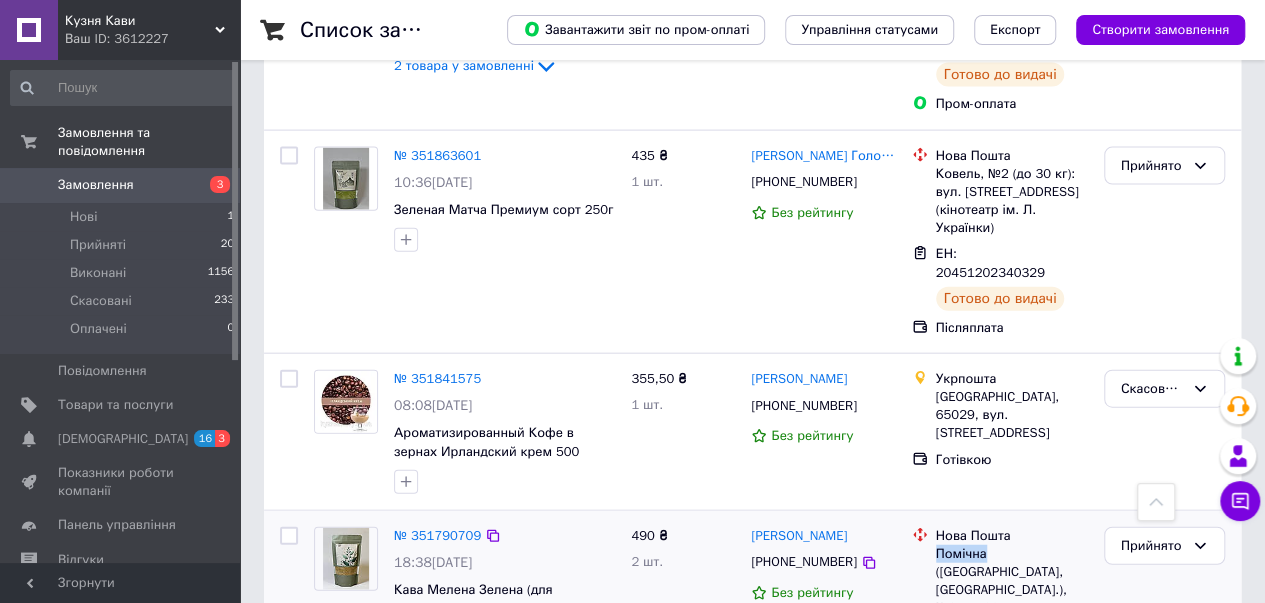 drag, startPoint x: 936, startPoint y: 262, endPoint x: 984, endPoint y: 263, distance: 48.010414 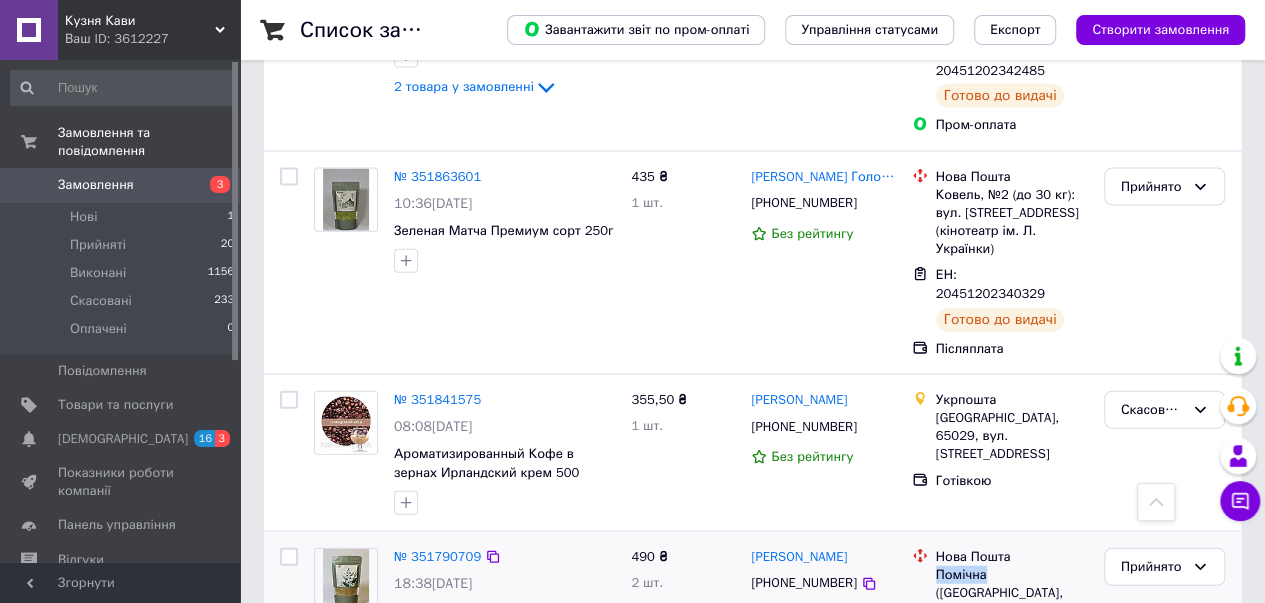 scroll, scrollTop: 2168, scrollLeft: 0, axis: vertical 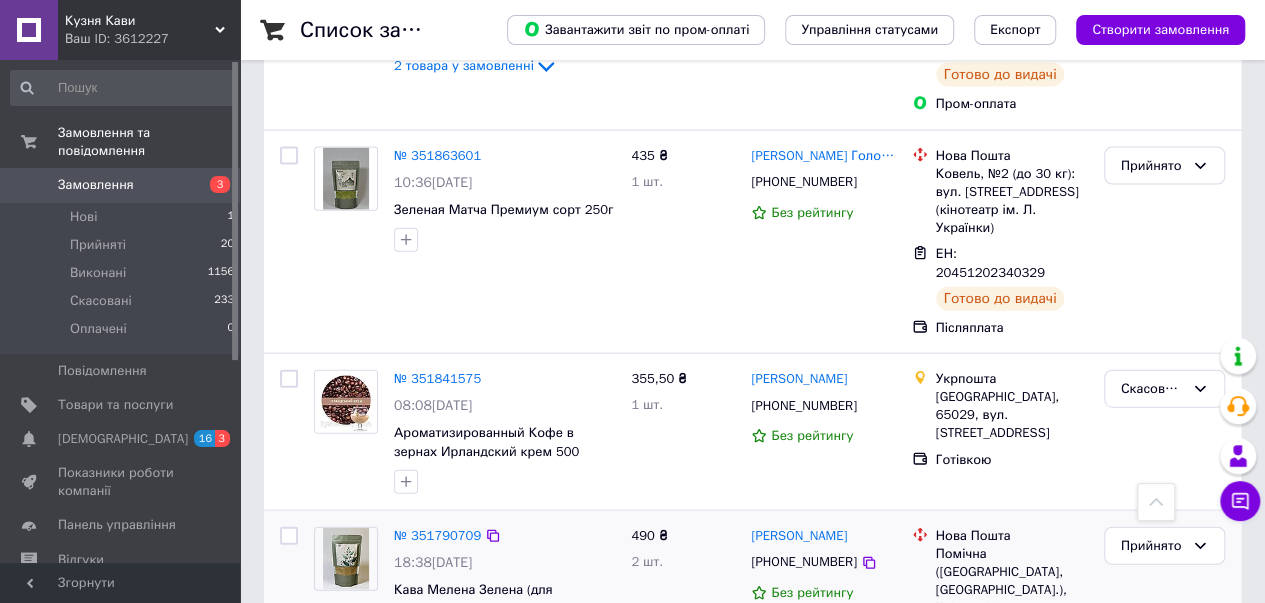 drag, startPoint x: 1005, startPoint y: 339, endPoint x: 942, endPoint y: 313, distance: 68.154236 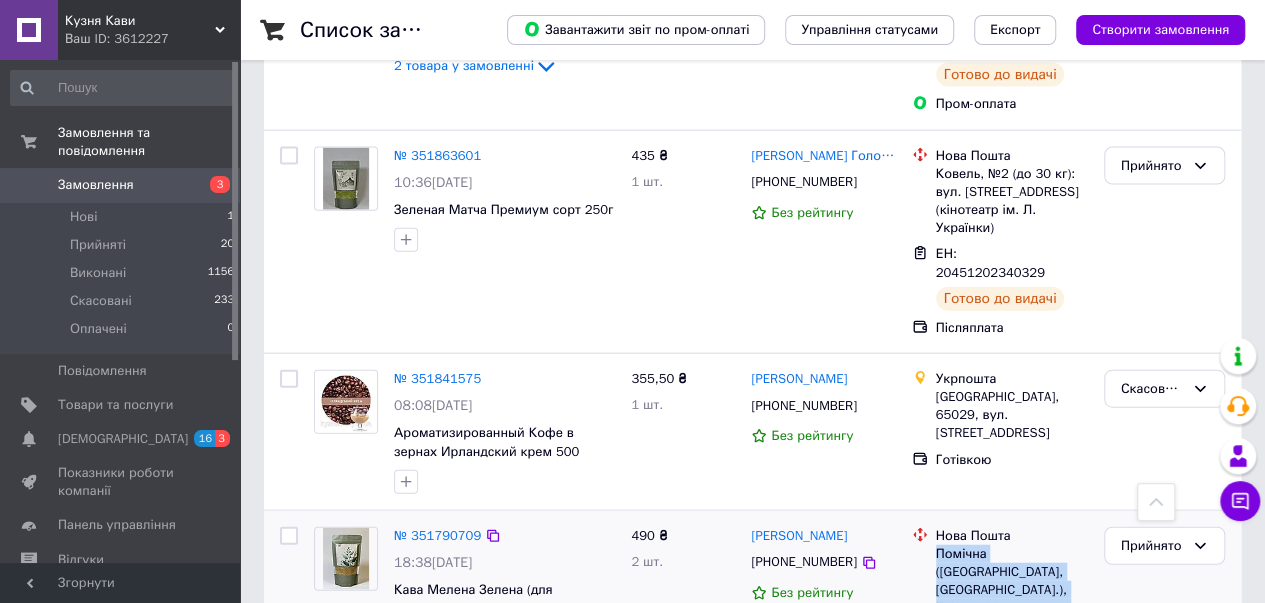 drag, startPoint x: 939, startPoint y: 258, endPoint x: 1099, endPoint y: 313, distance: 169.18924 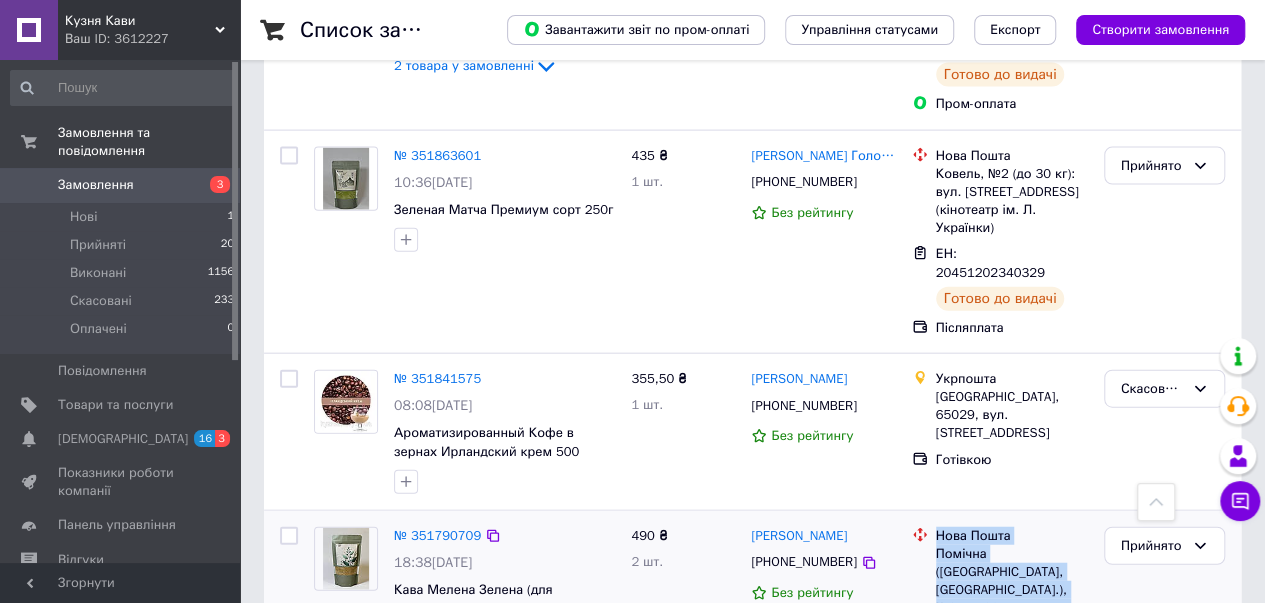 drag, startPoint x: 974, startPoint y: 268, endPoint x: 931, endPoint y: 242, distance: 50.24938 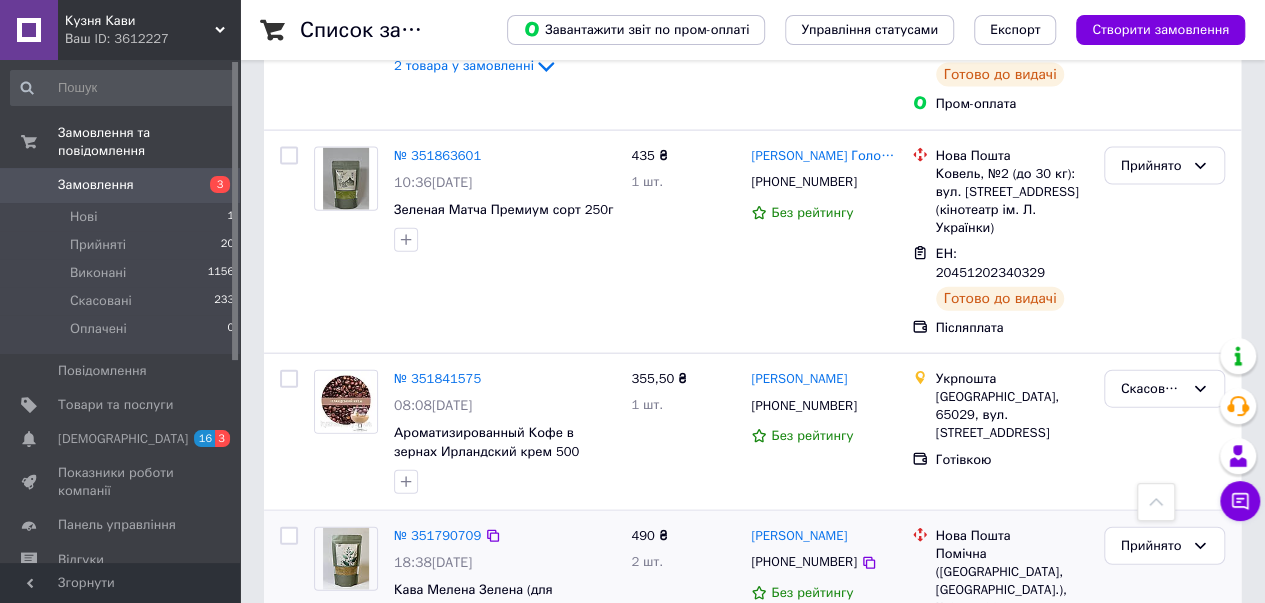 click at bounding box center [920, 600] 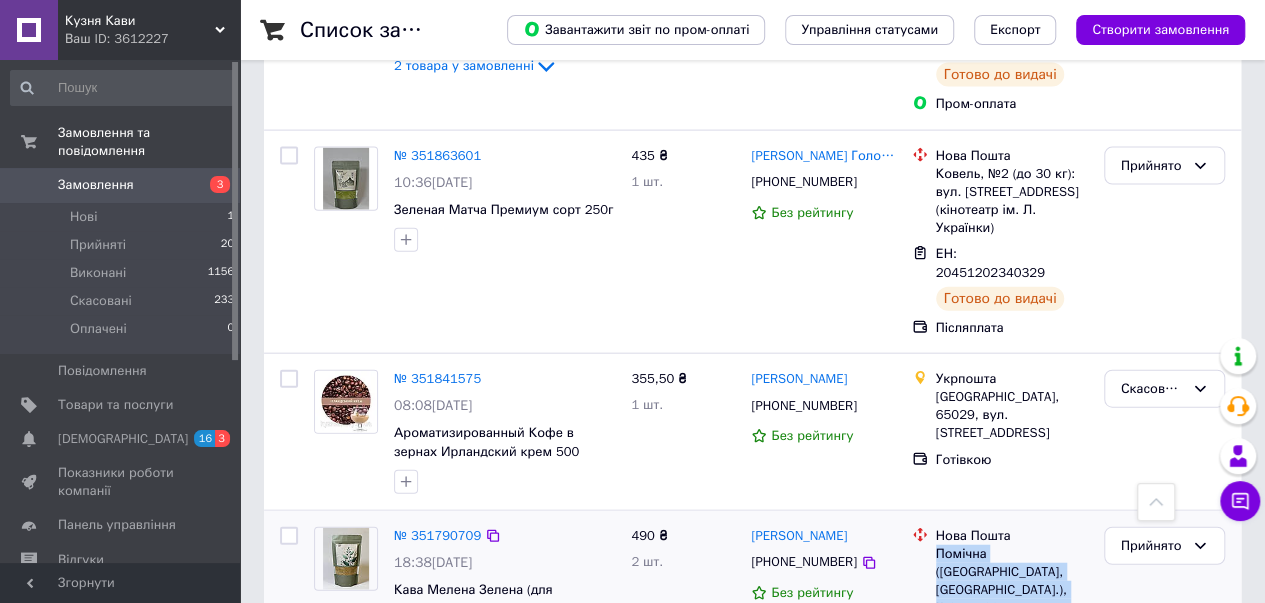 drag, startPoint x: 934, startPoint y: 257, endPoint x: 1086, endPoint y: 311, distance: 161.30716 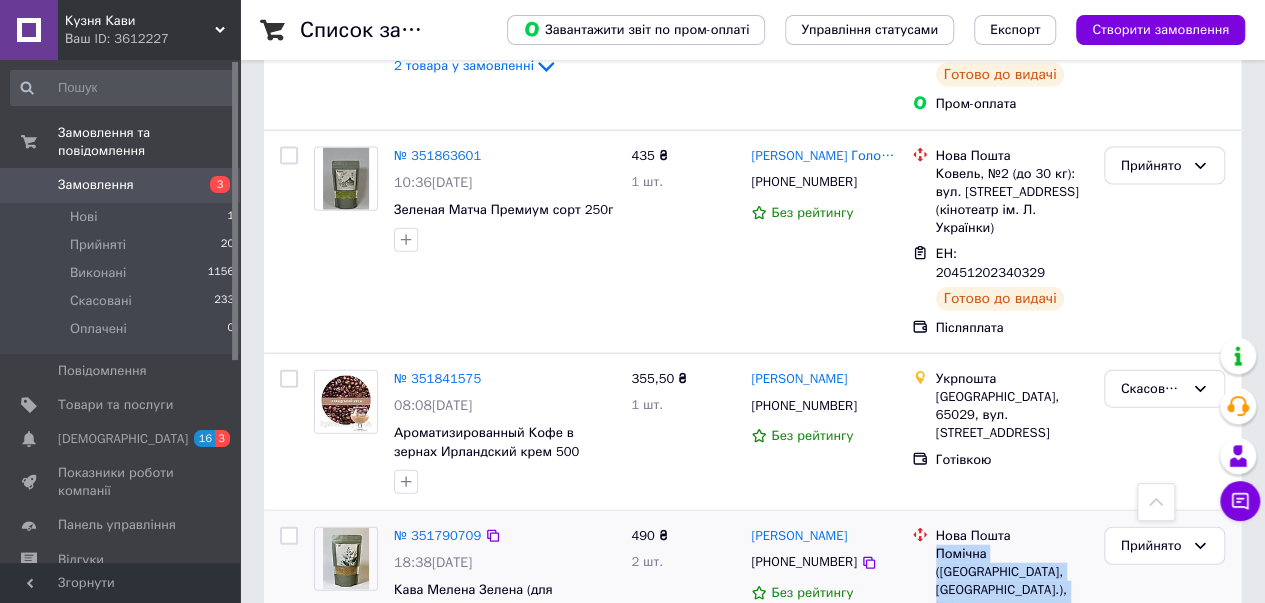 click on "Нова Пошта Помічна ([GEOGRAPHIC_DATA], [GEOGRAPHIC_DATA].), №2 (до 30 кг на одне місце): вул. [PERSON_NAME][STREET_ADDRESS]" at bounding box center [1012, 600] 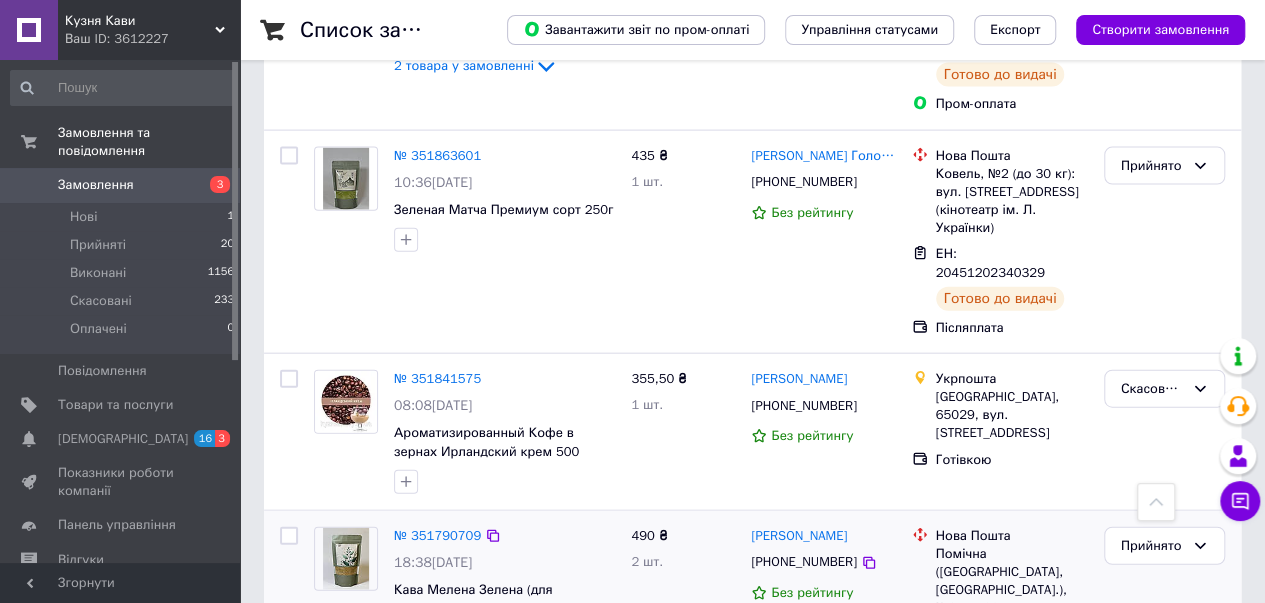 click at bounding box center [920, 600] 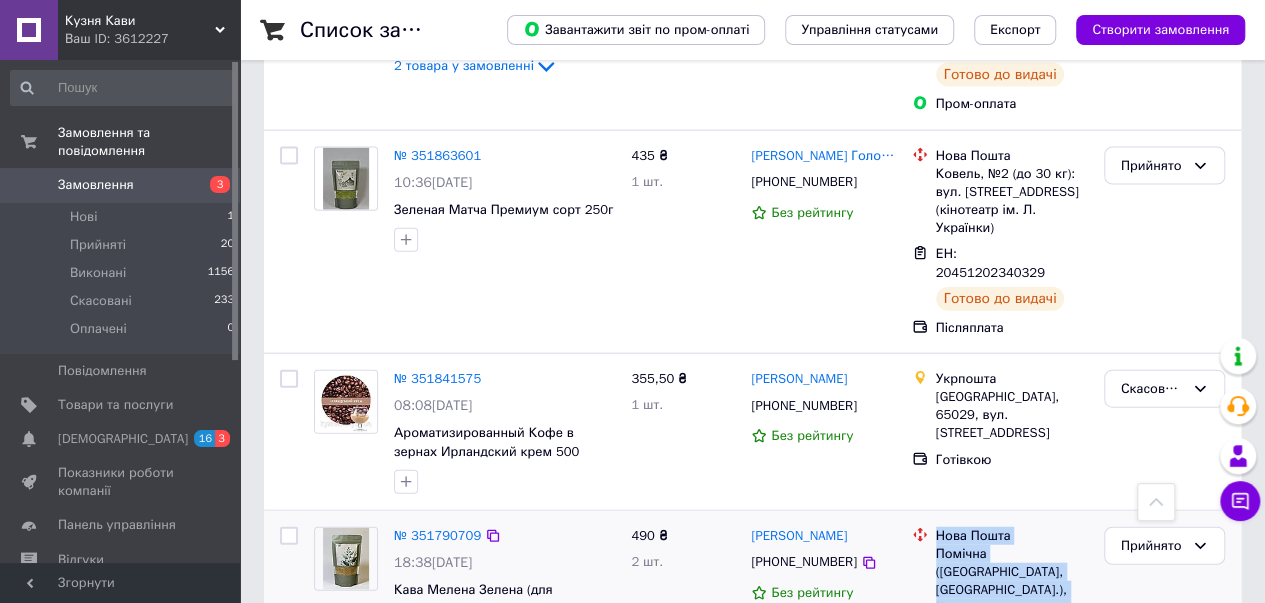 drag, startPoint x: 947, startPoint y: 245, endPoint x: 1092, endPoint y: 320, distance: 163.24828 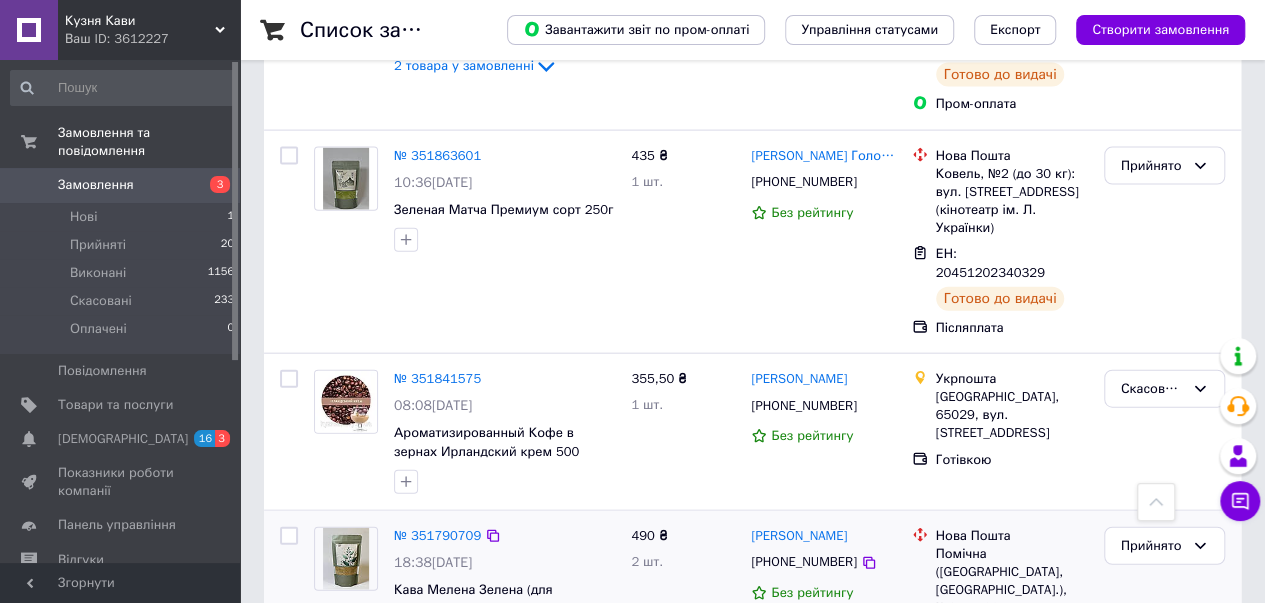 click on "Прийнято" at bounding box center [1164, 626] 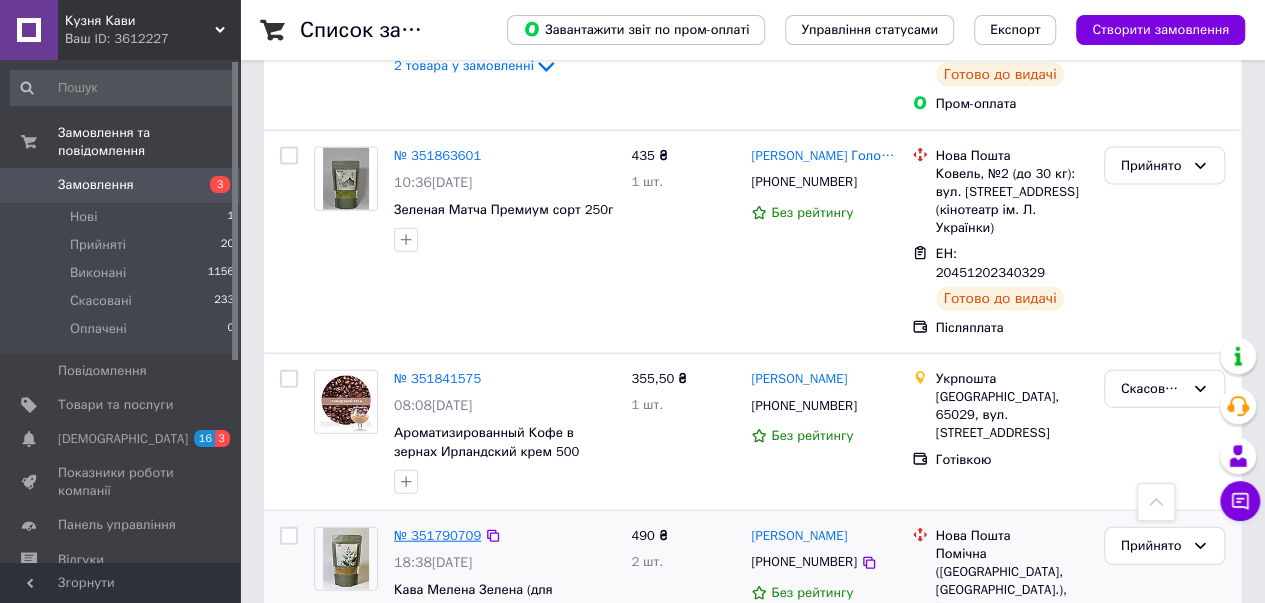 click on "№ 351790709" at bounding box center [437, 535] 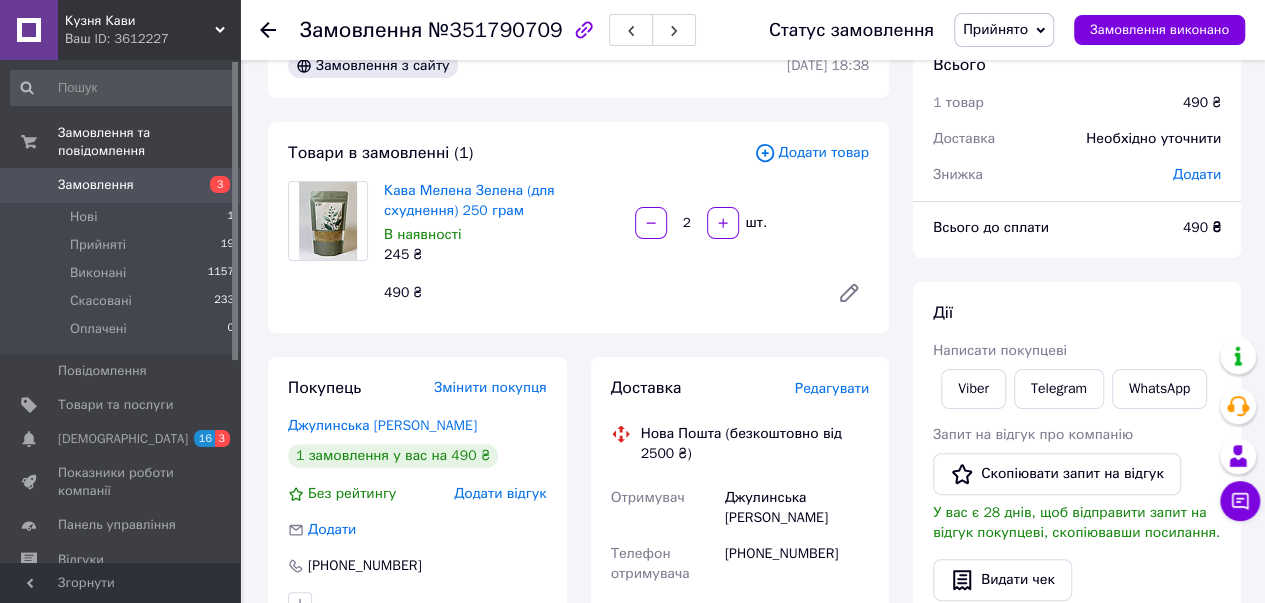 scroll, scrollTop: 0, scrollLeft: 0, axis: both 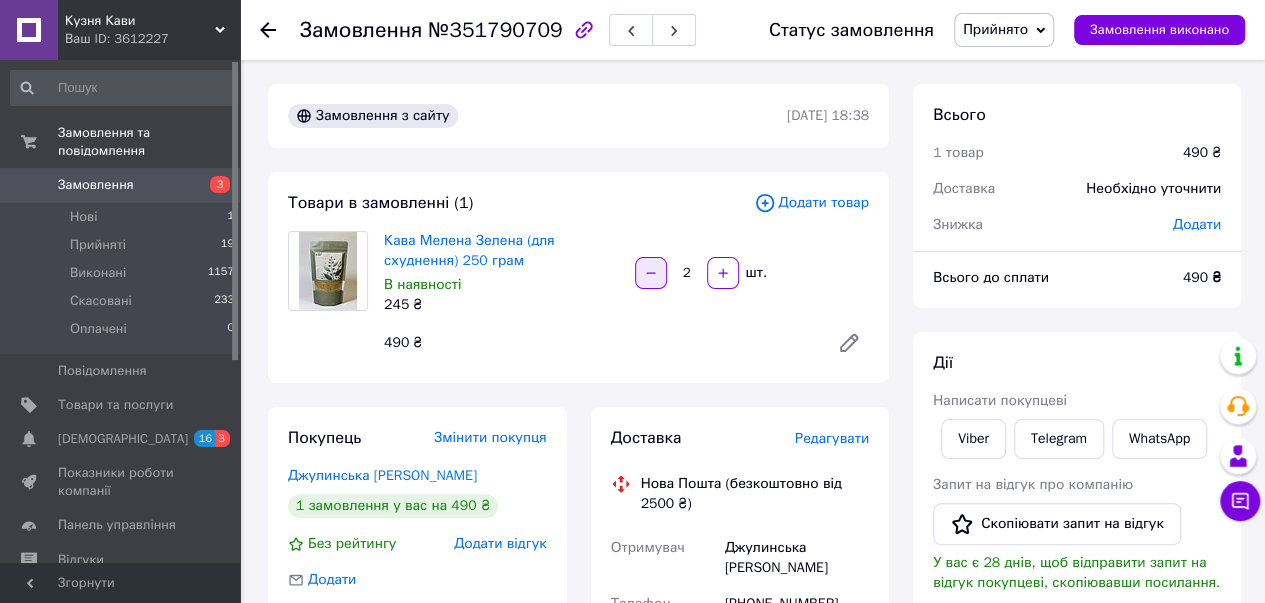 click 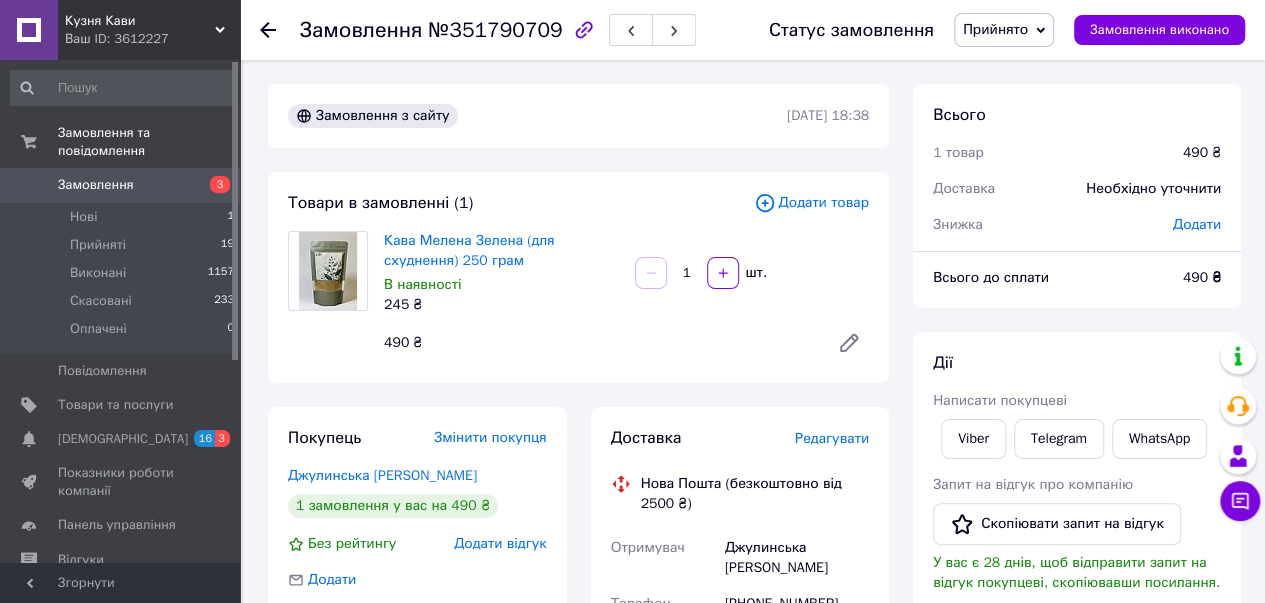 type on "1" 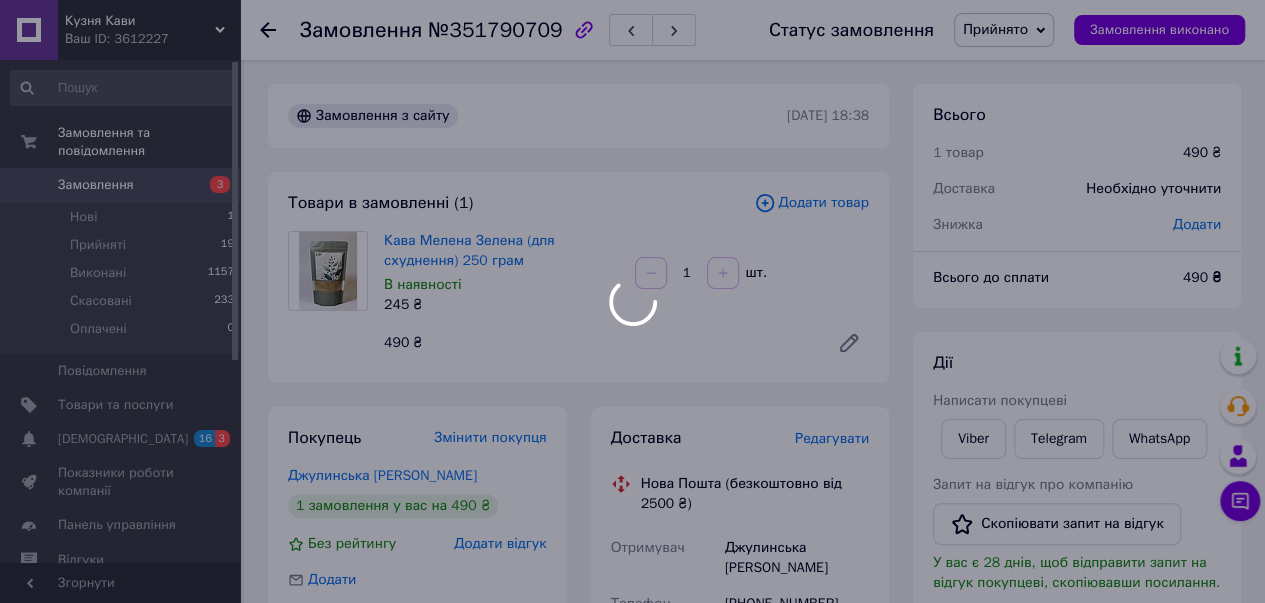 scroll, scrollTop: 166, scrollLeft: 0, axis: vertical 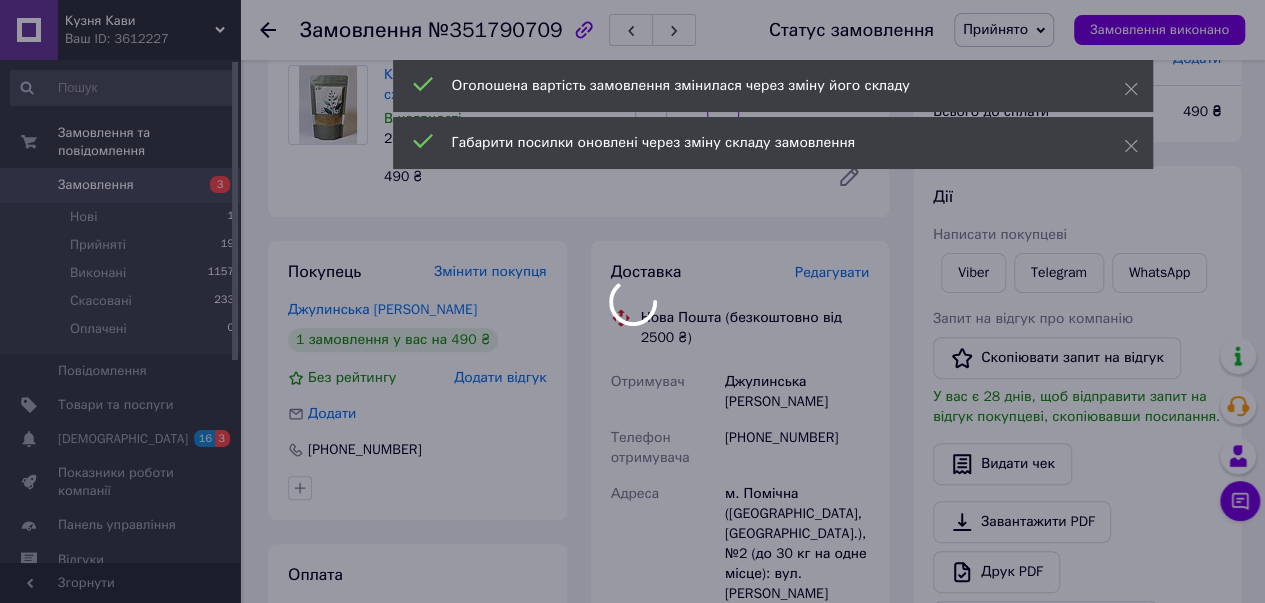drag, startPoint x: 832, startPoint y: 435, endPoint x: 779, endPoint y: 439, distance: 53.15073 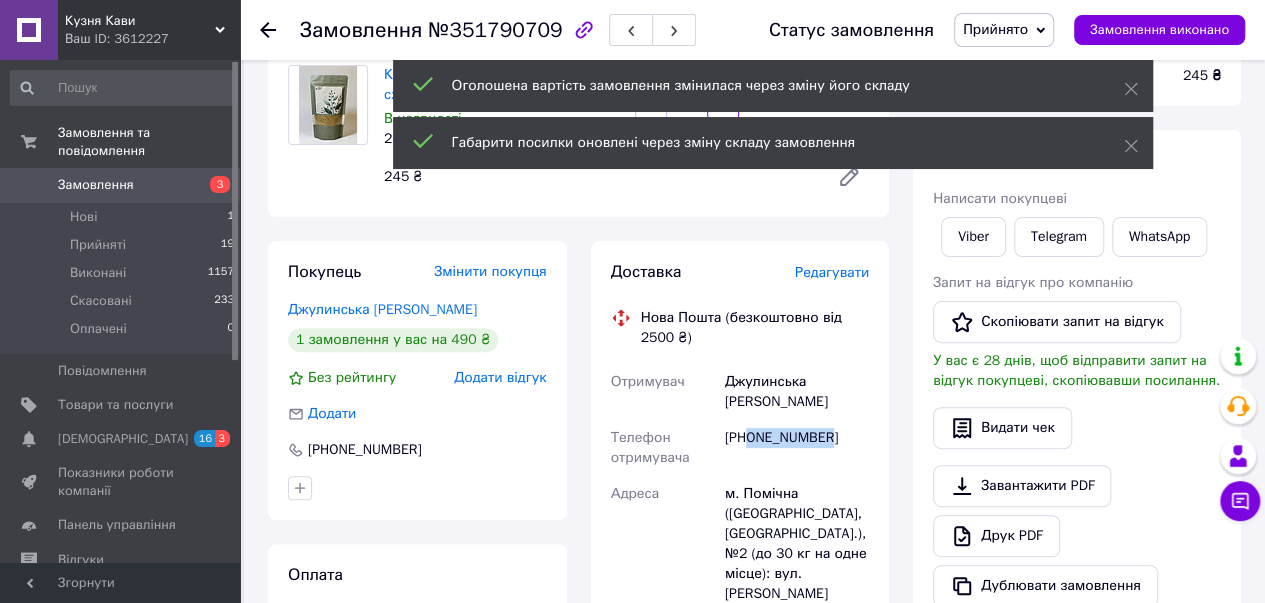 drag, startPoint x: 823, startPoint y: 439, endPoint x: 748, endPoint y: 440, distance: 75.00667 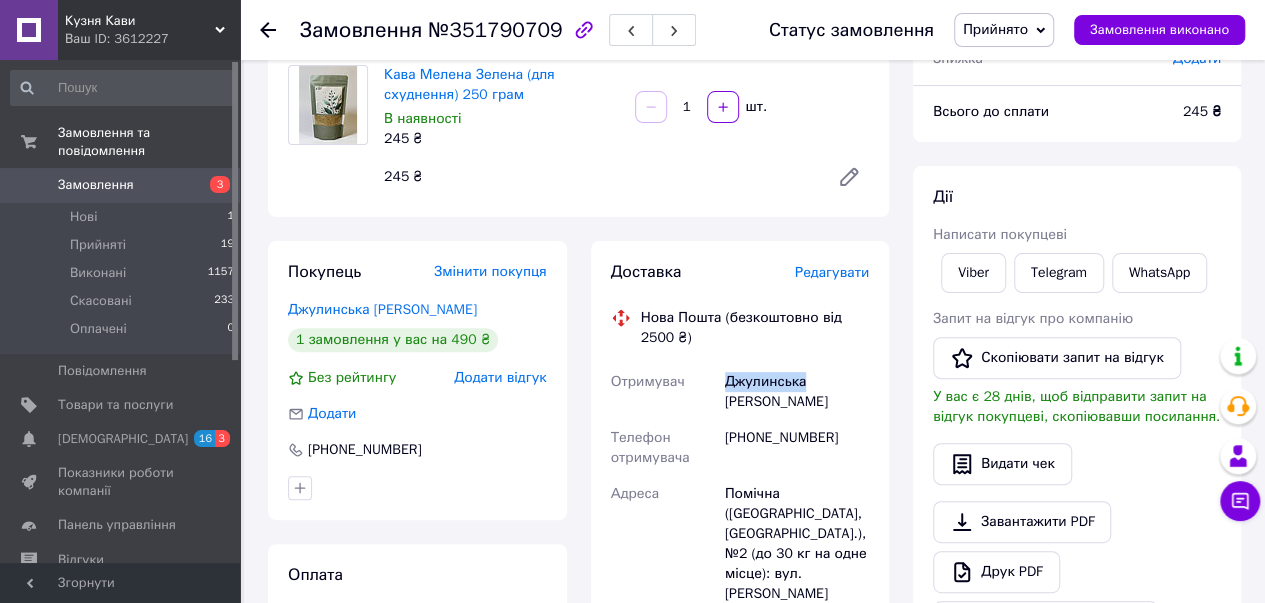 drag, startPoint x: 756, startPoint y: 372, endPoint x: 722, endPoint y: 377, distance: 34.36568 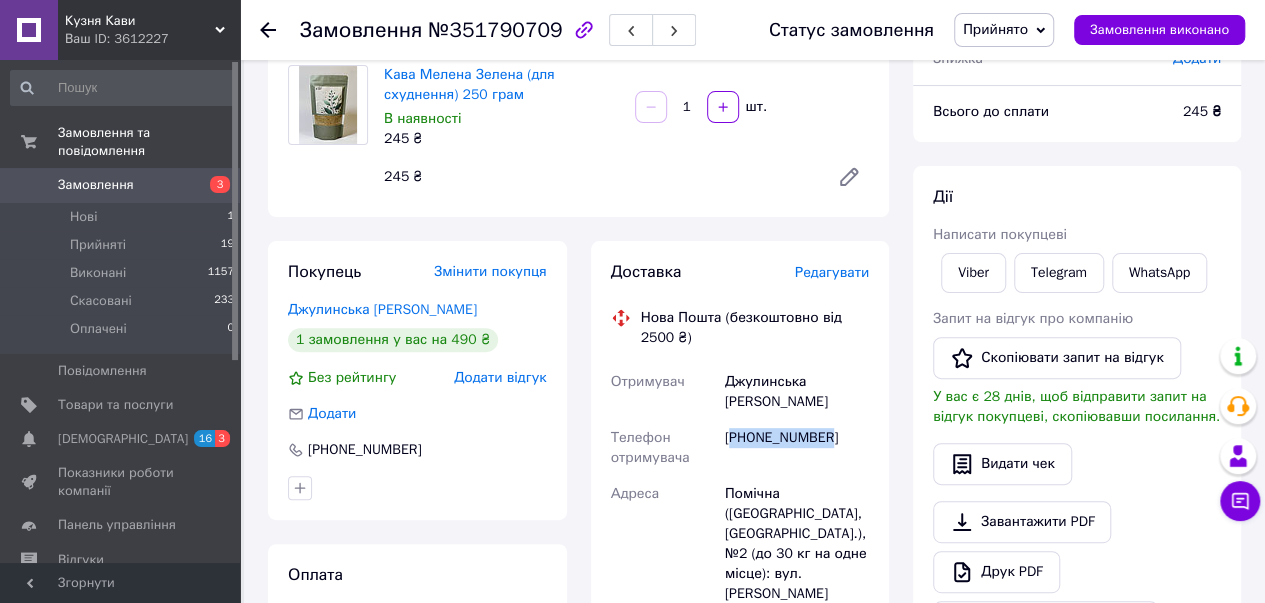 drag, startPoint x: 828, startPoint y: 440, endPoint x: 733, endPoint y: 439, distance: 95.005264 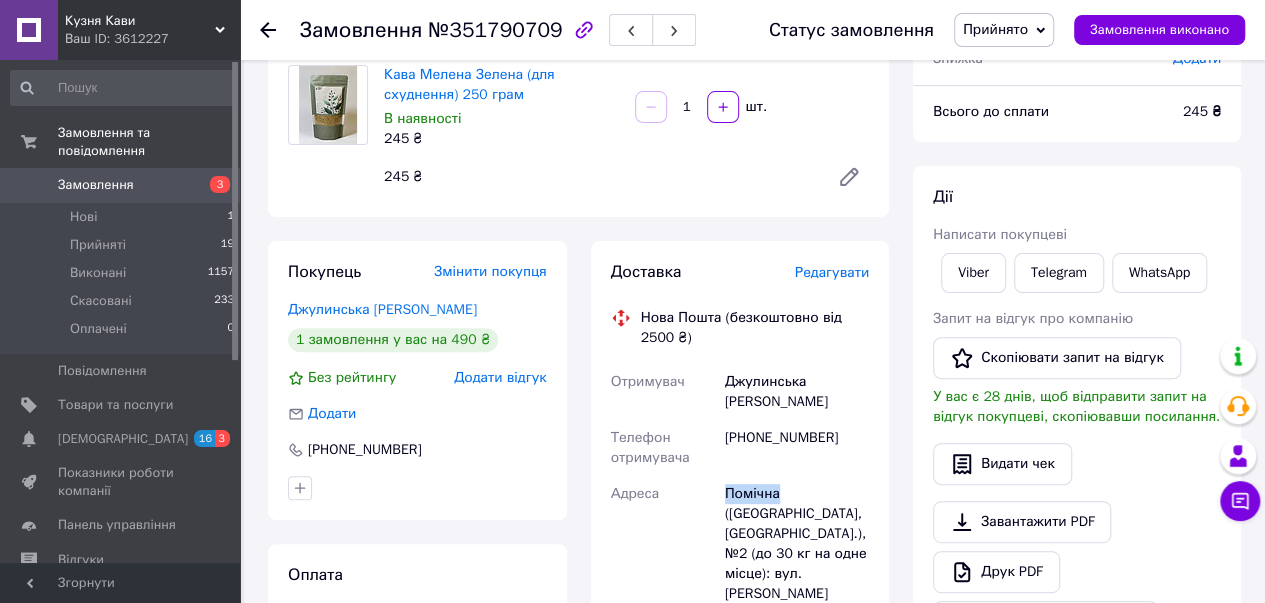 drag, startPoint x: 722, startPoint y: 495, endPoint x: 791, endPoint y: 496, distance: 69.00725 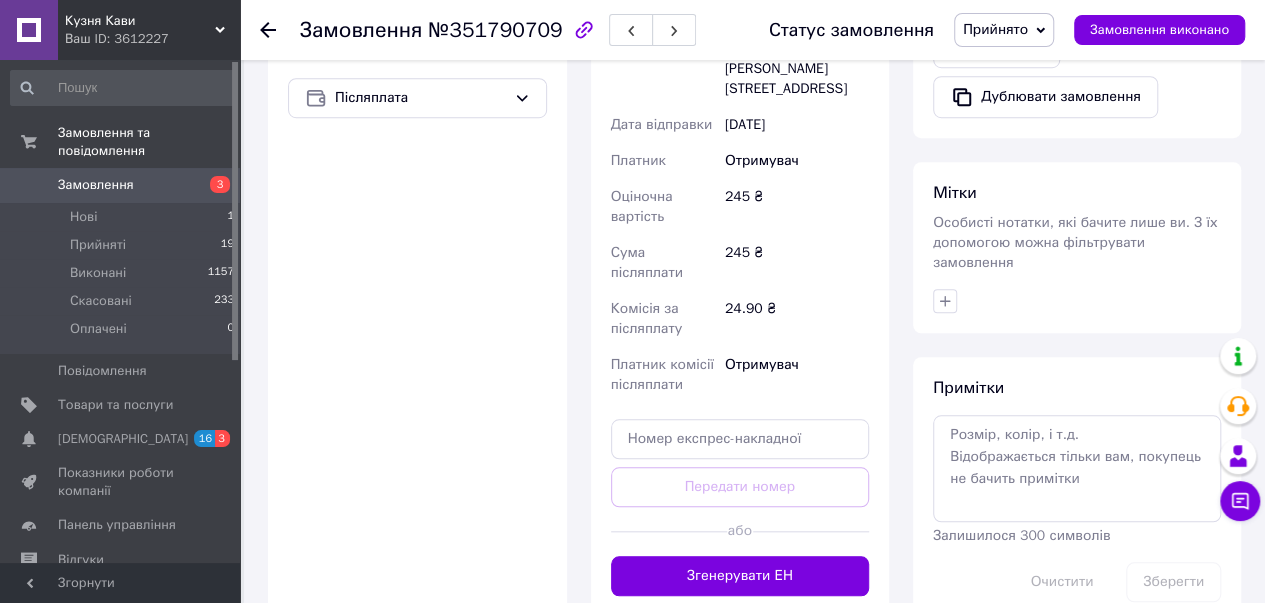 scroll, scrollTop: 833, scrollLeft: 0, axis: vertical 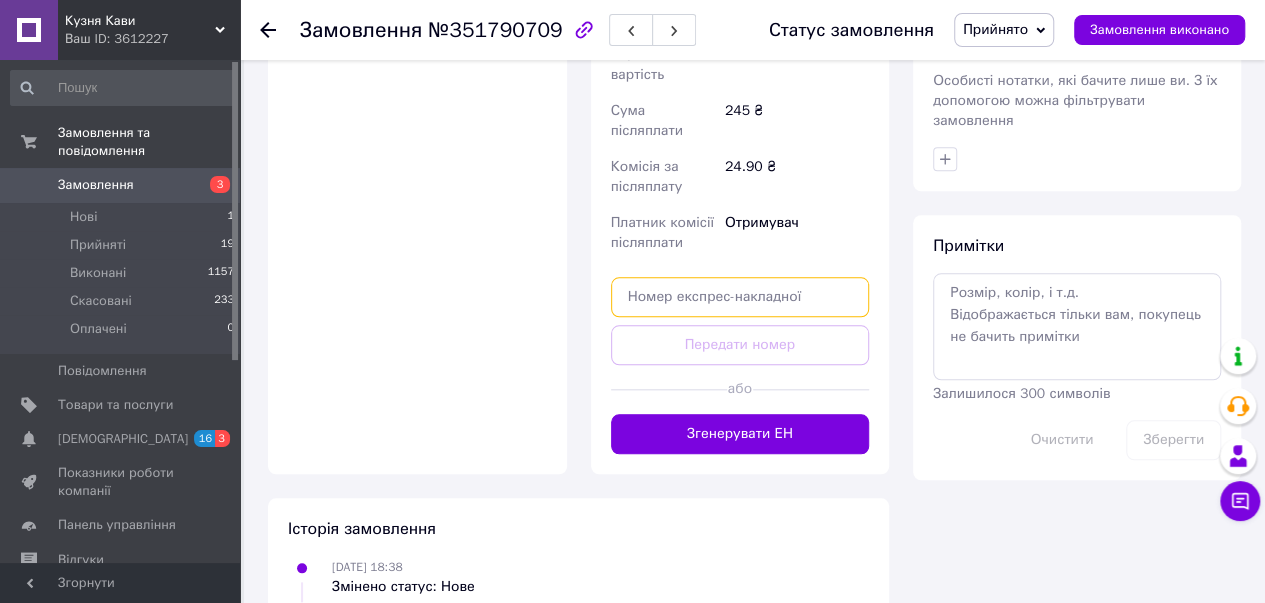 click at bounding box center [740, 297] 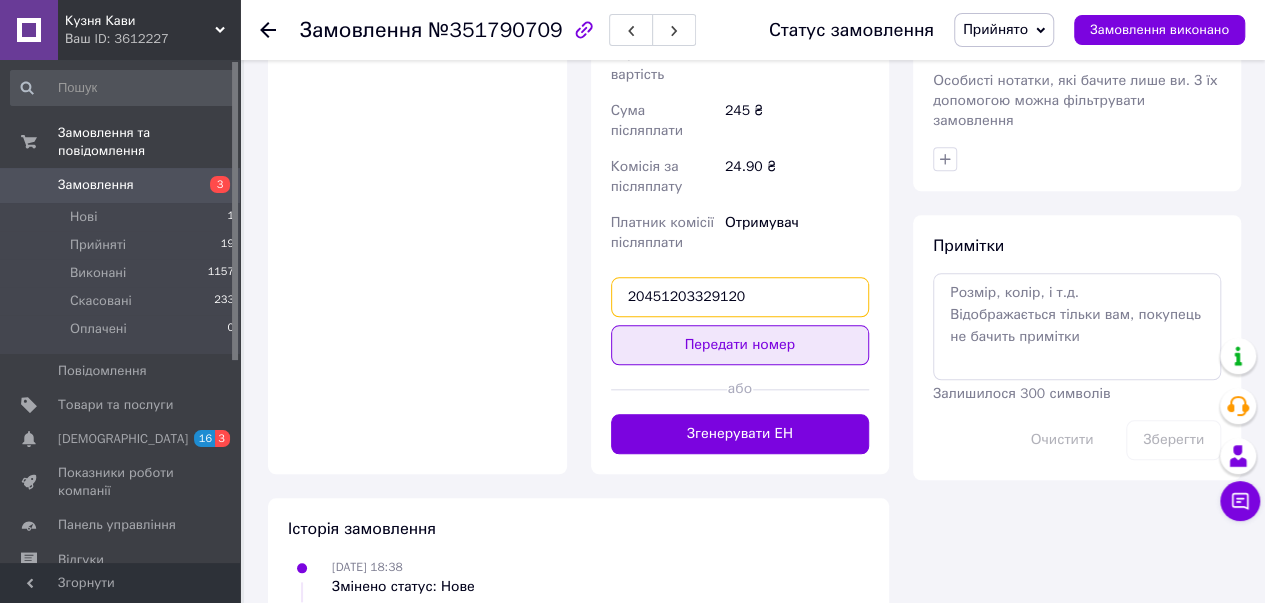 type on "20451203329120" 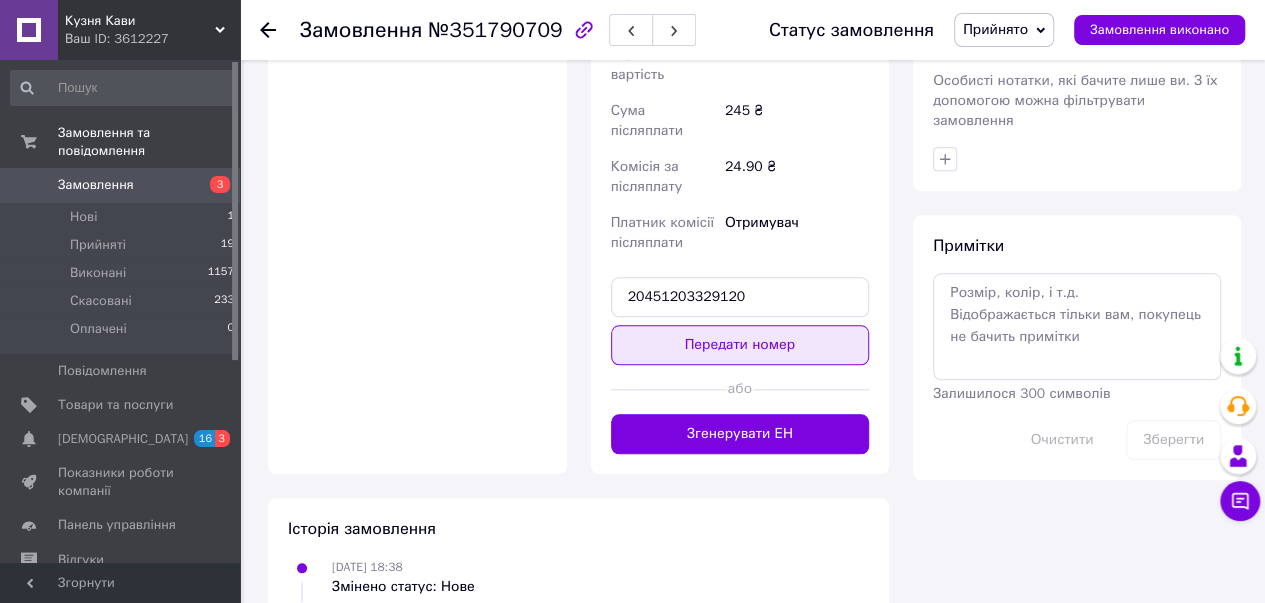click on "Передати номер" at bounding box center [740, 345] 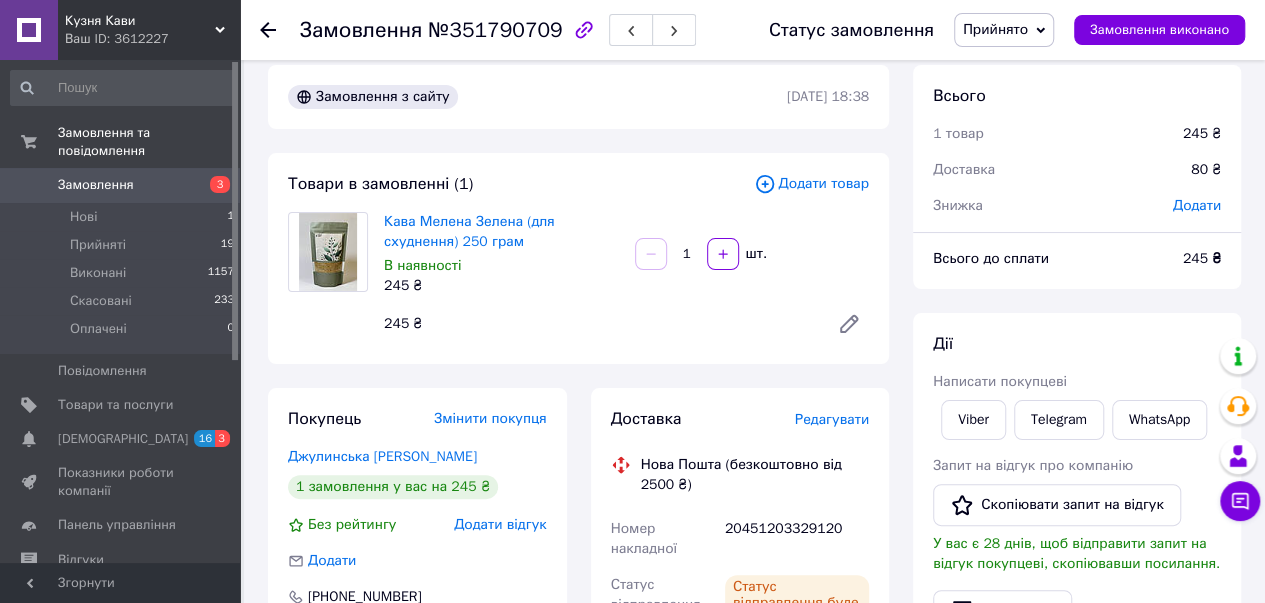 scroll, scrollTop: 0, scrollLeft: 0, axis: both 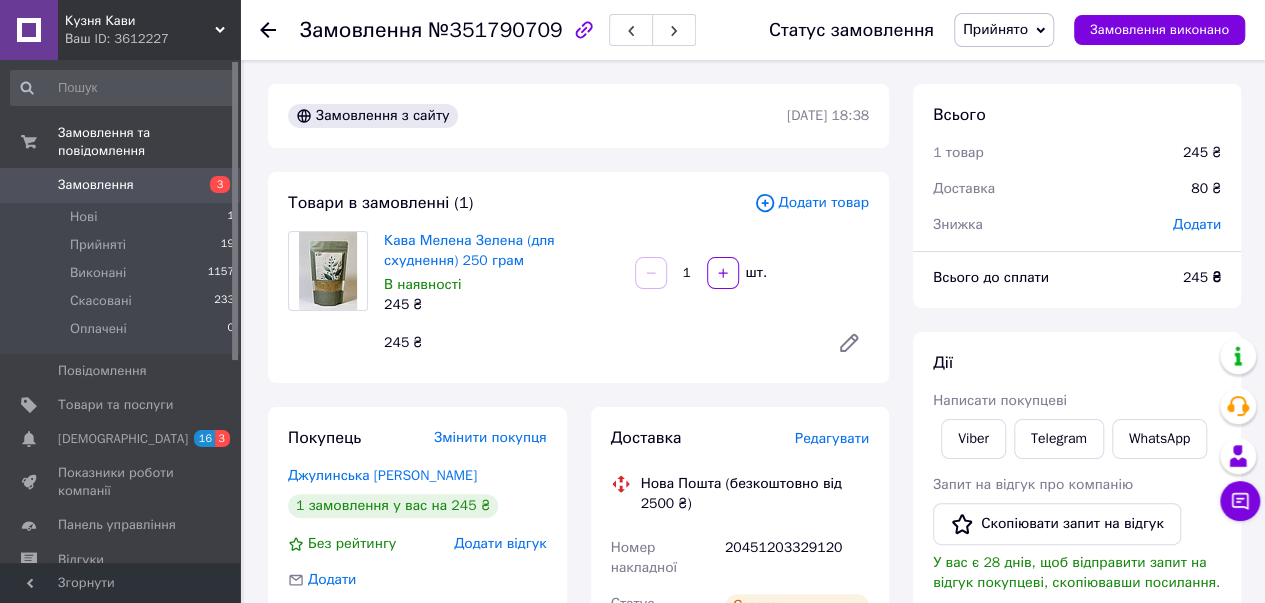 click 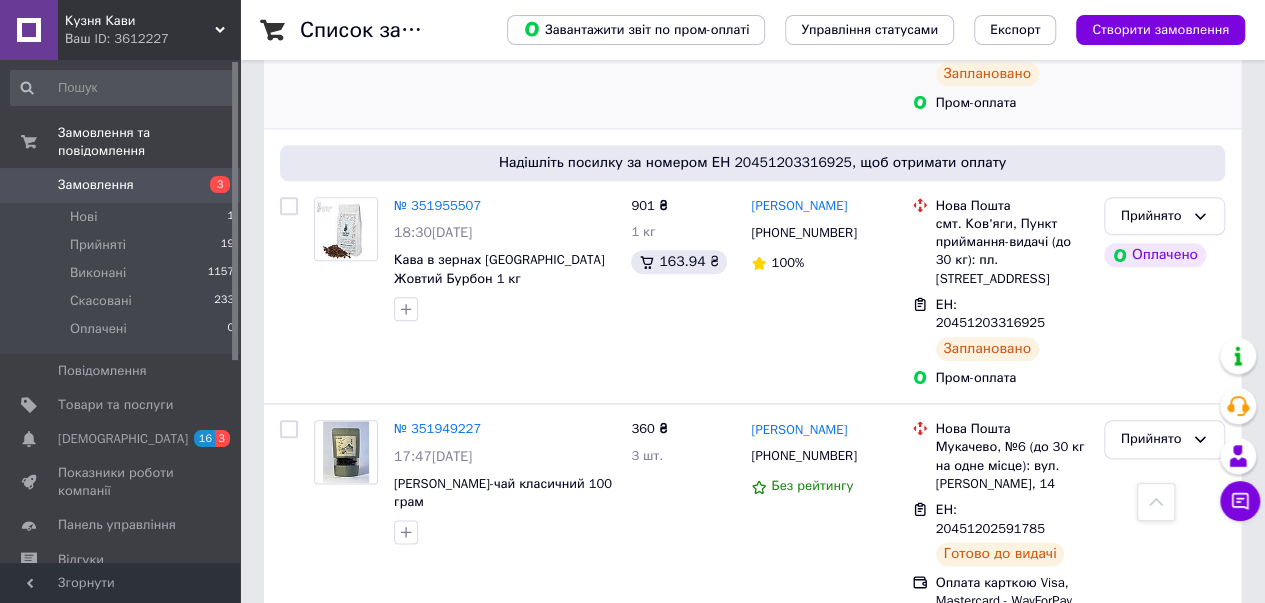 scroll, scrollTop: 1000, scrollLeft: 0, axis: vertical 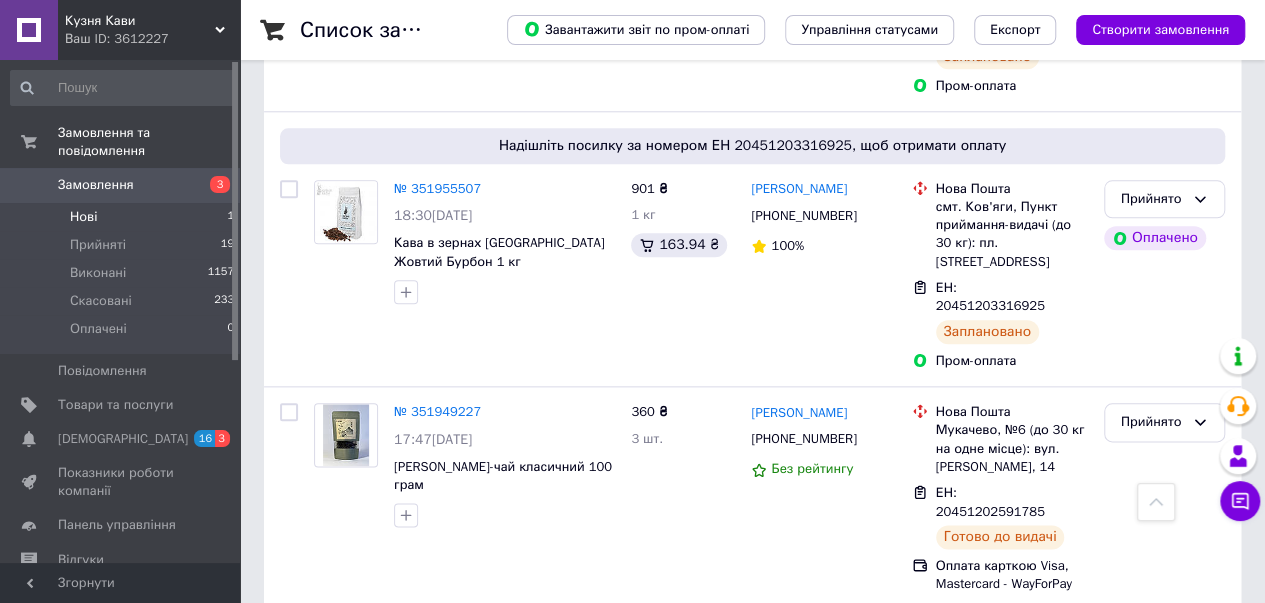 click on "Нові 1" at bounding box center (123, 217) 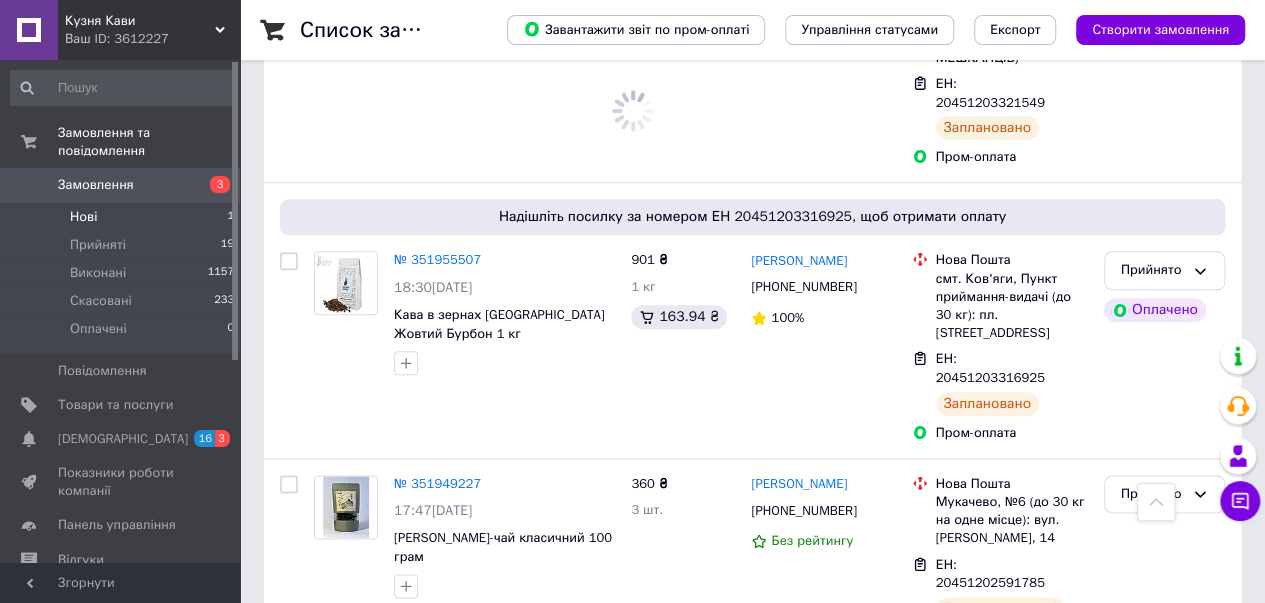scroll, scrollTop: 1070, scrollLeft: 0, axis: vertical 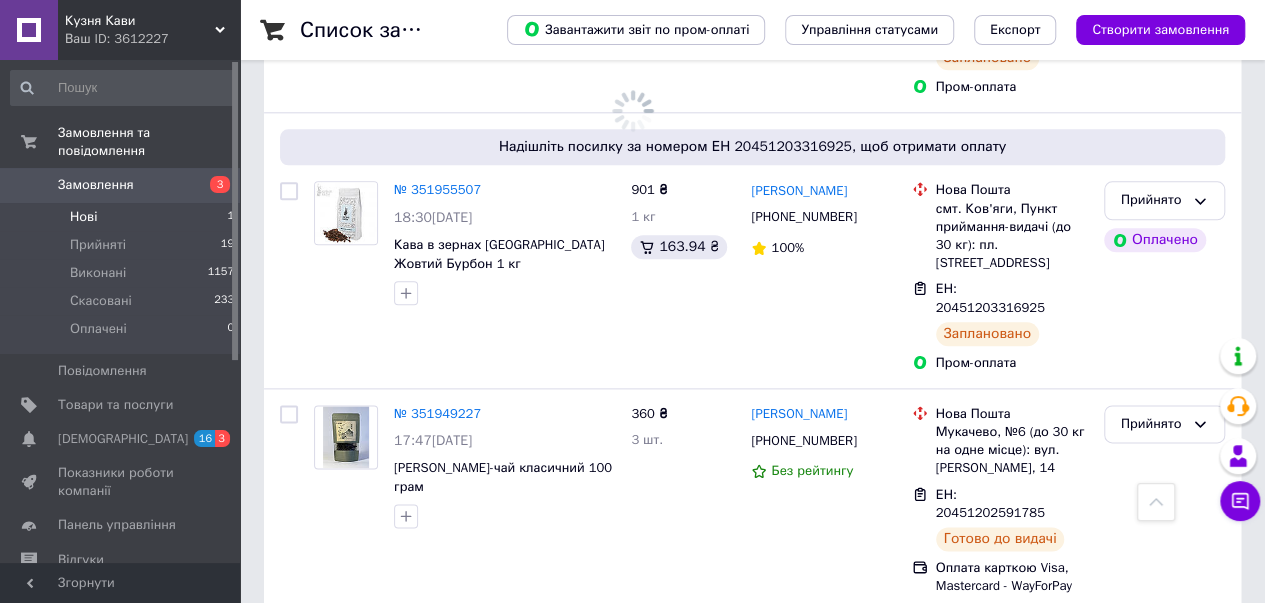 click on "Замовлення" at bounding box center [121, 185] 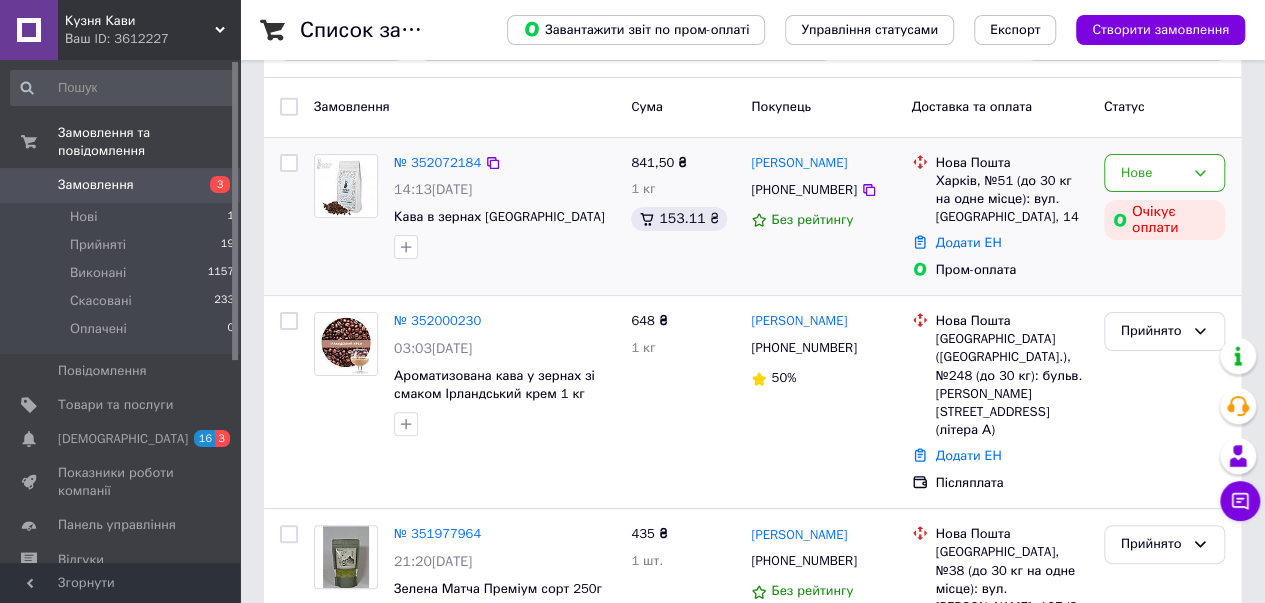 scroll, scrollTop: 0, scrollLeft: 0, axis: both 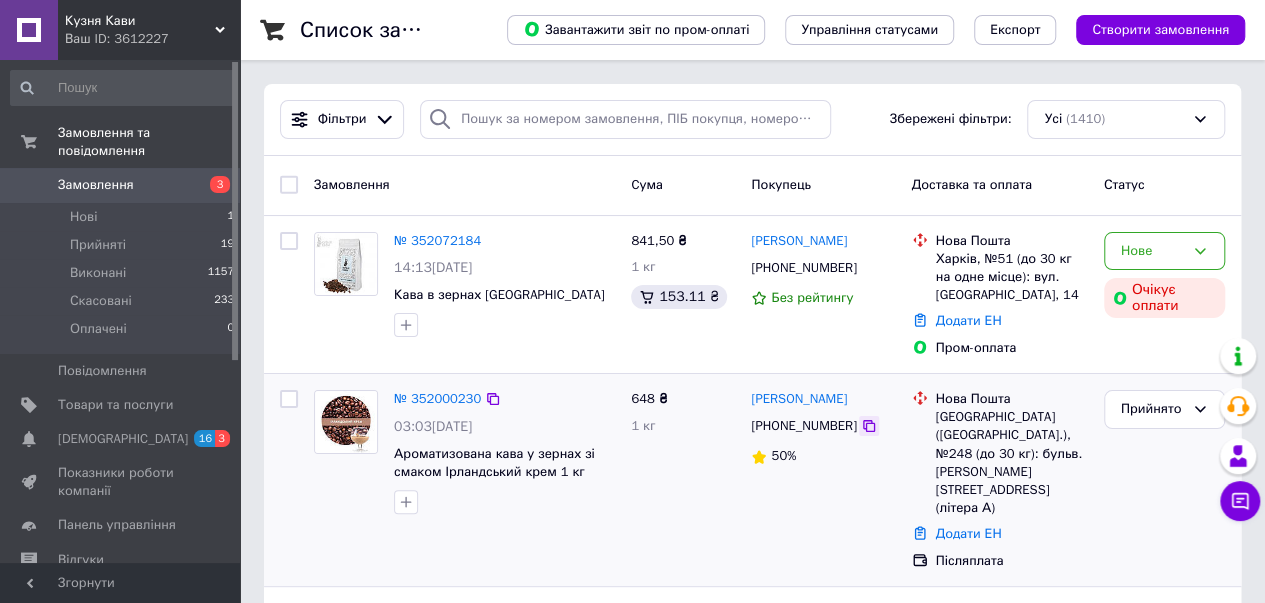 click 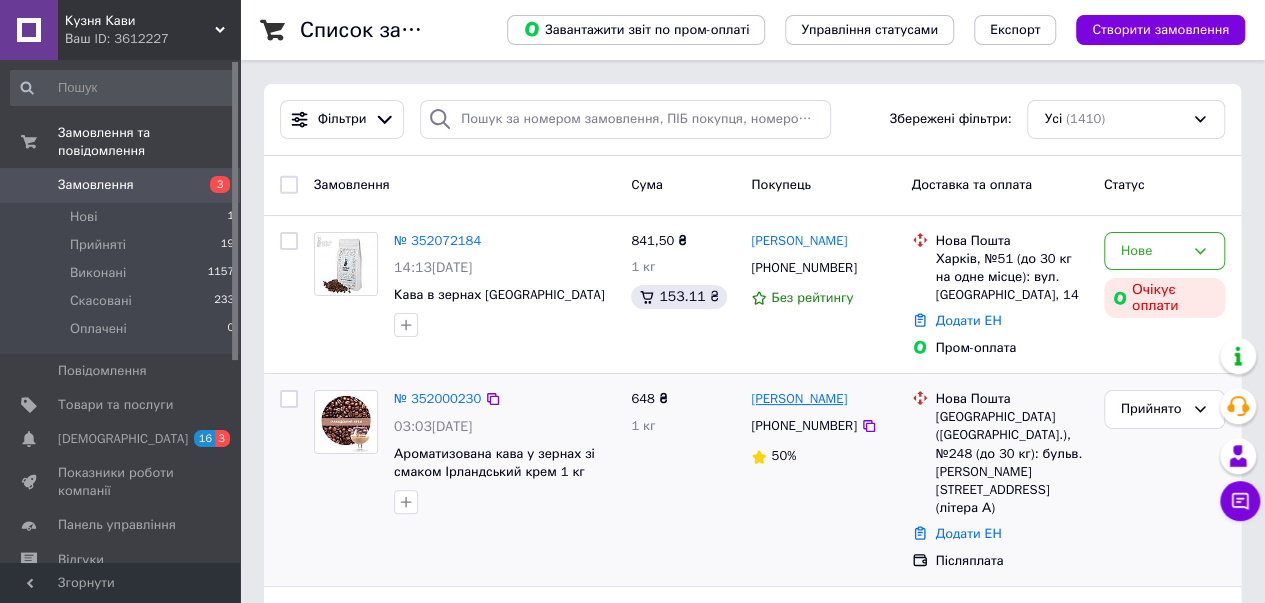 drag, startPoint x: 864, startPoint y: 397, endPoint x: 791, endPoint y: 397, distance: 73 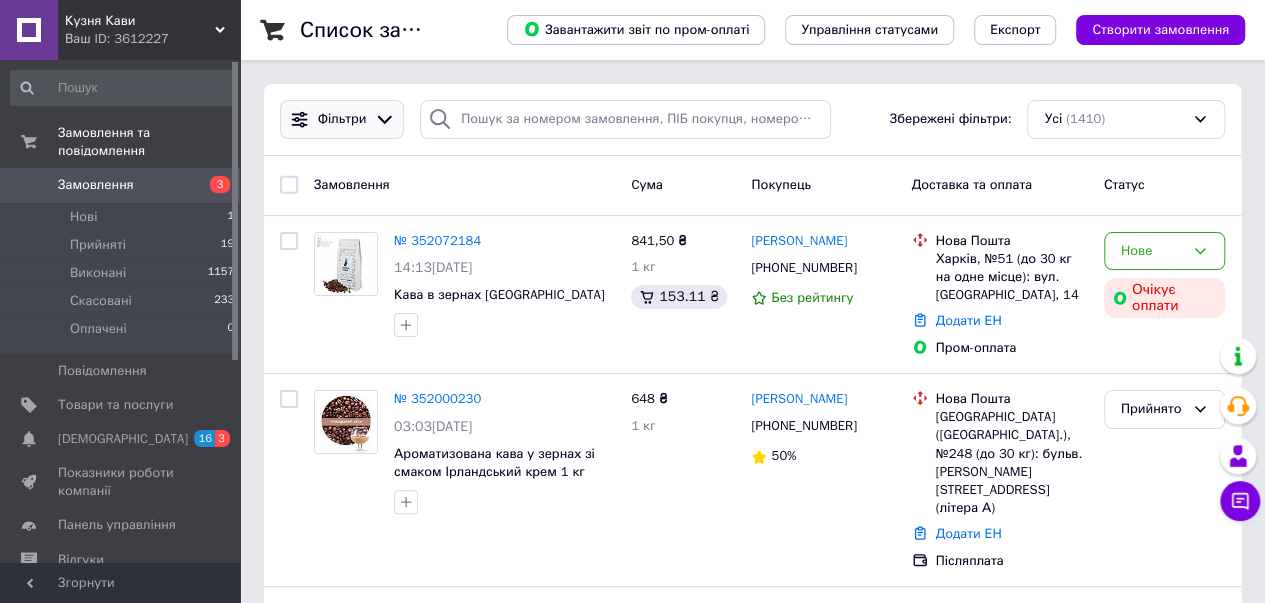 copy on "[PERSON_NAME]" 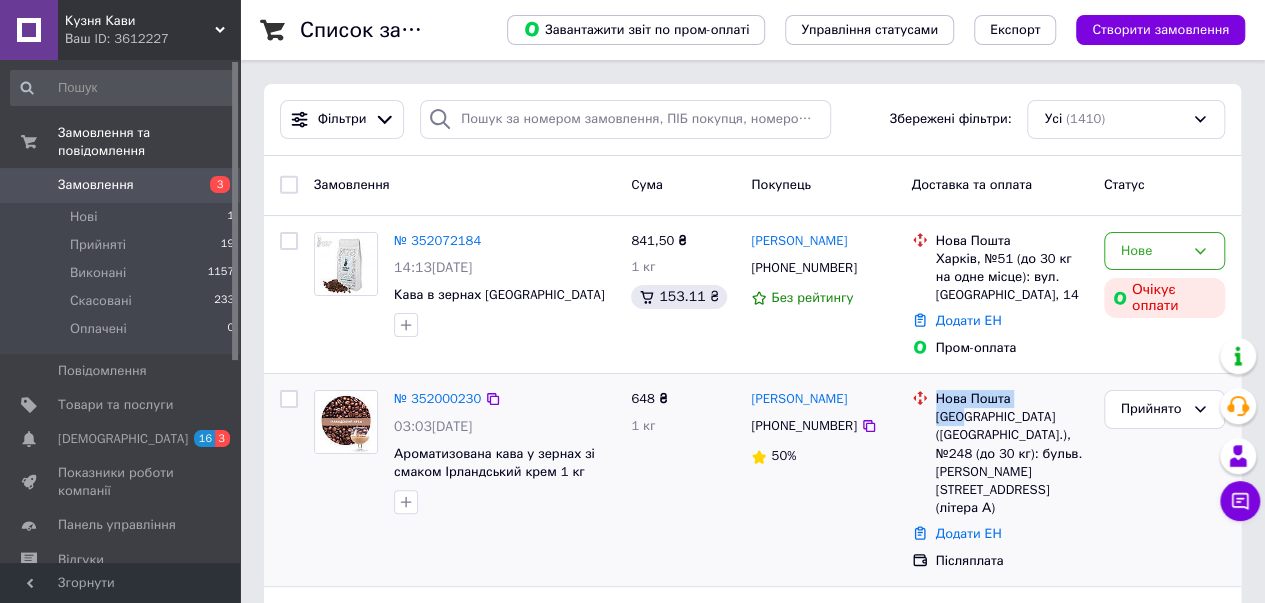 drag, startPoint x: 927, startPoint y: 419, endPoint x: 958, endPoint y: 415, distance: 31.257 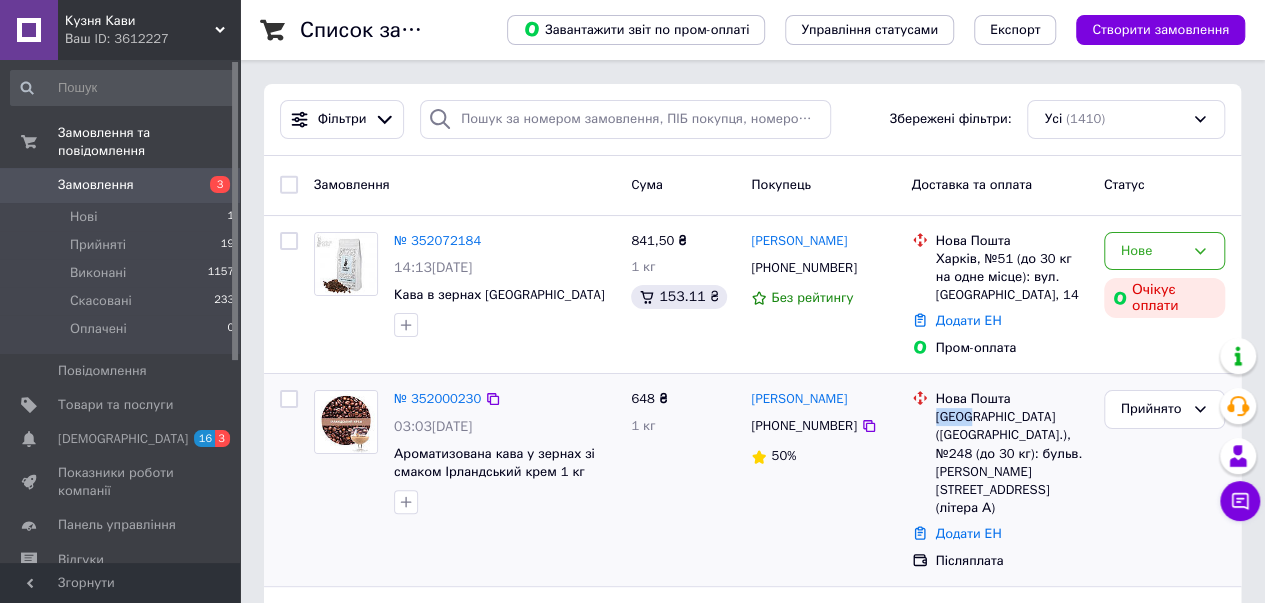 drag, startPoint x: 961, startPoint y: 414, endPoint x: 940, endPoint y: 415, distance: 21.023796 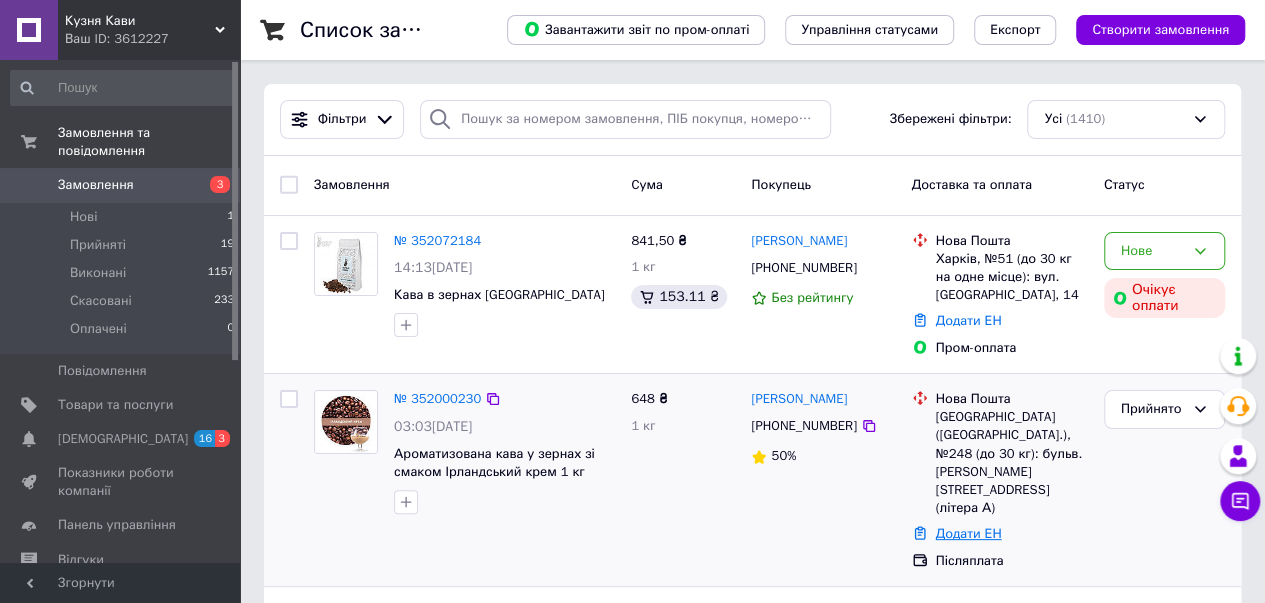 click on "Додати ЕН" at bounding box center (969, 533) 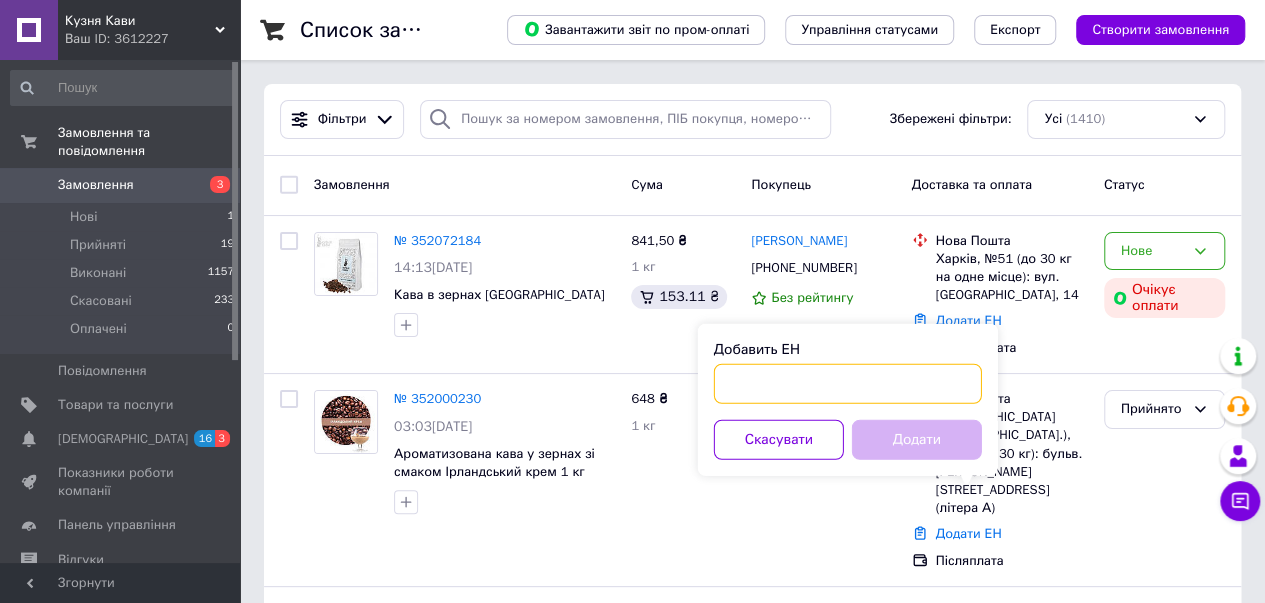 click on "Добавить ЕН" at bounding box center [848, 384] 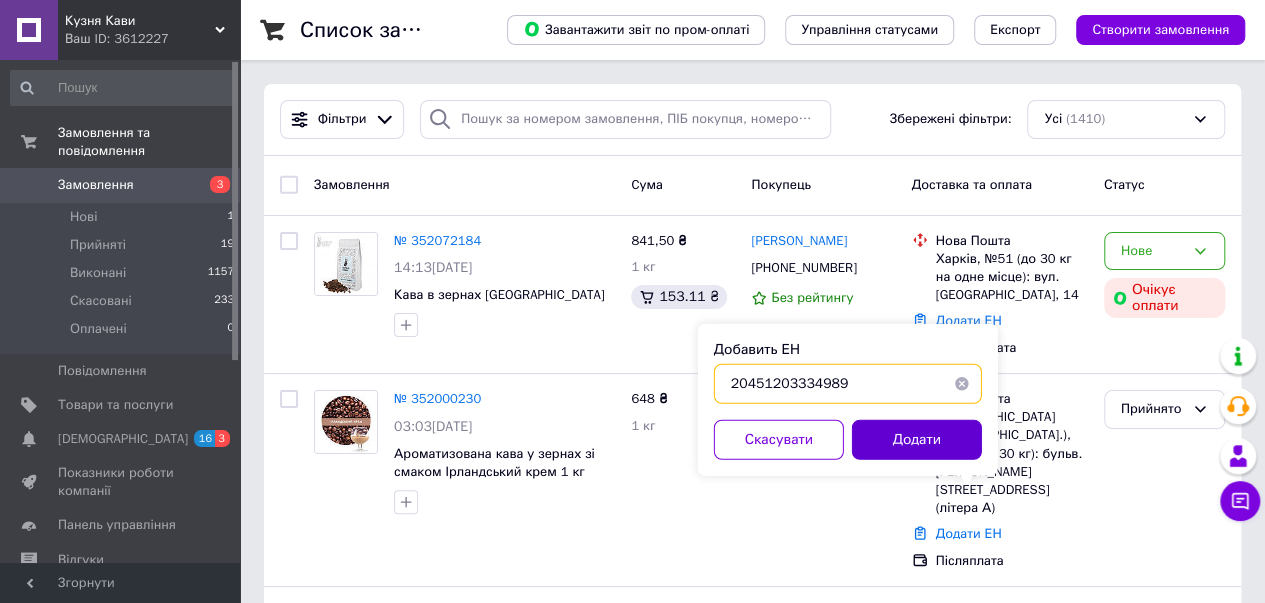 type on "20451203334989" 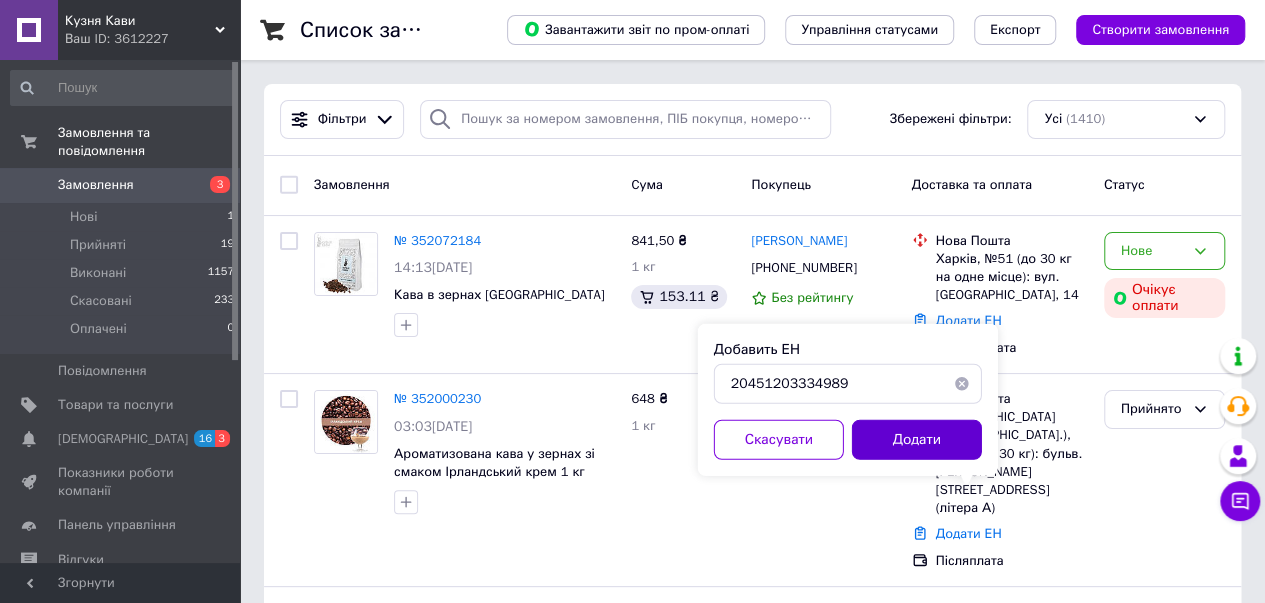 click on "Додати" at bounding box center [917, 440] 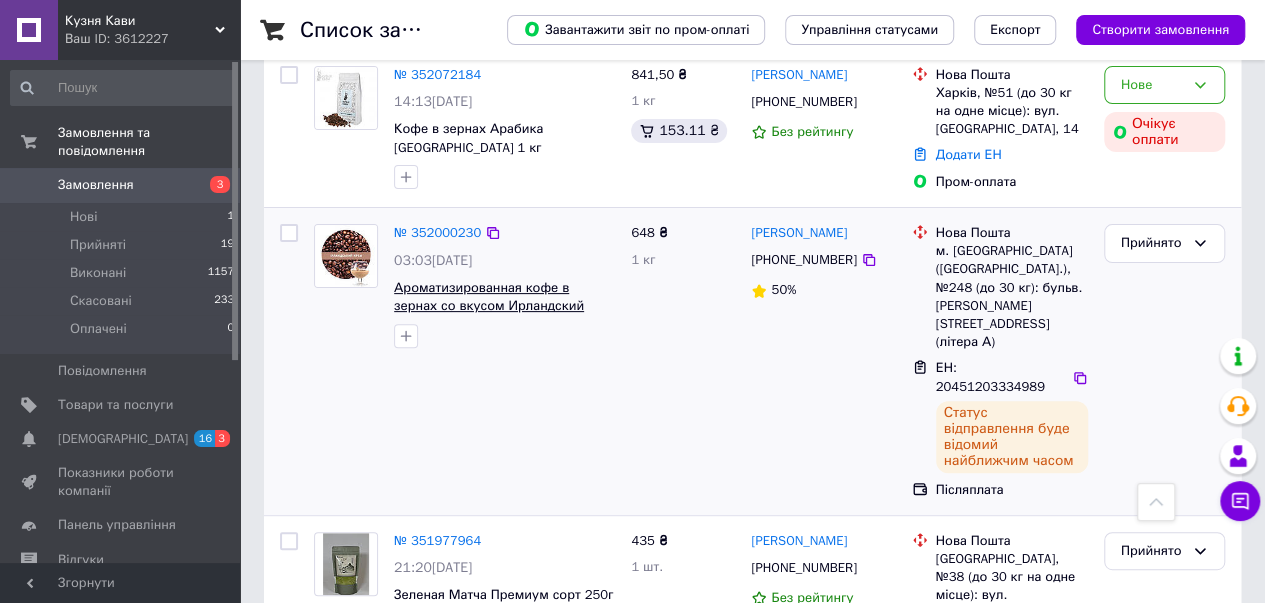 scroll, scrollTop: 0, scrollLeft: 0, axis: both 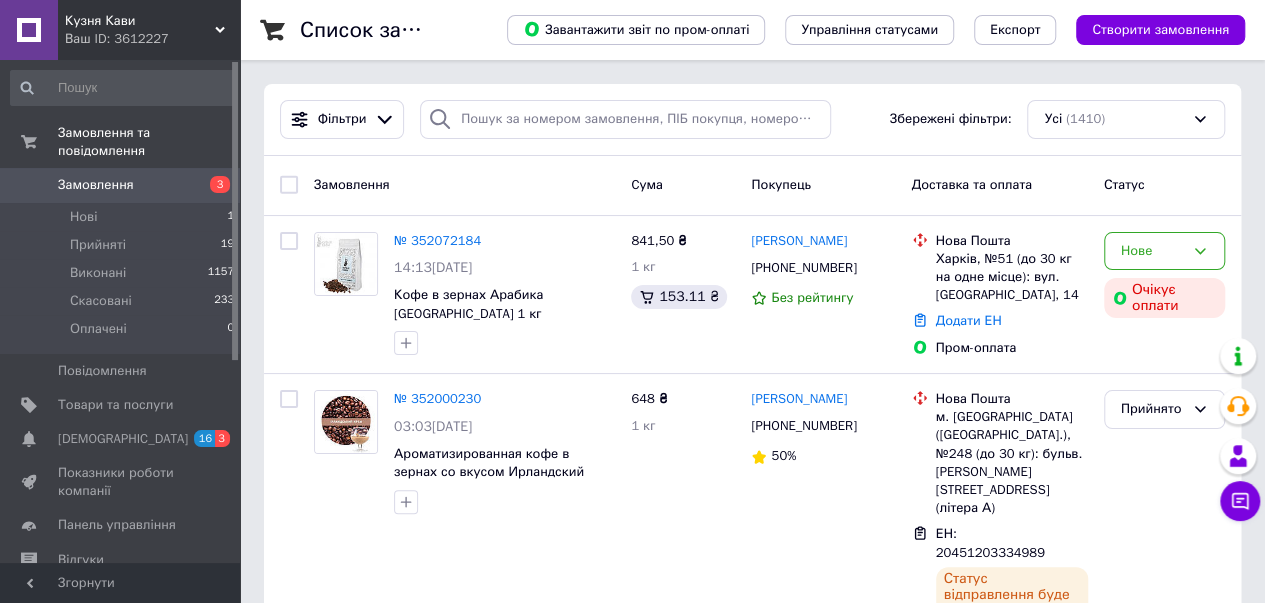 click on "Замовлення 3" at bounding box center [123, 185] 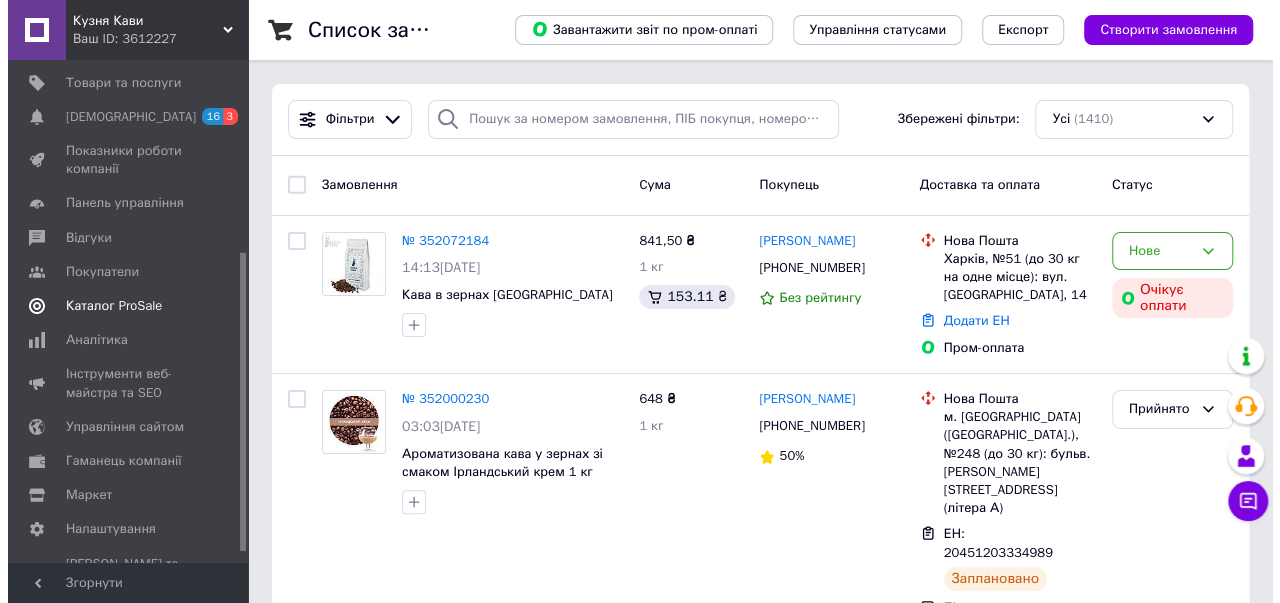 scroll, scrollTop: 339, scrollLeft: 0, axis: vertical 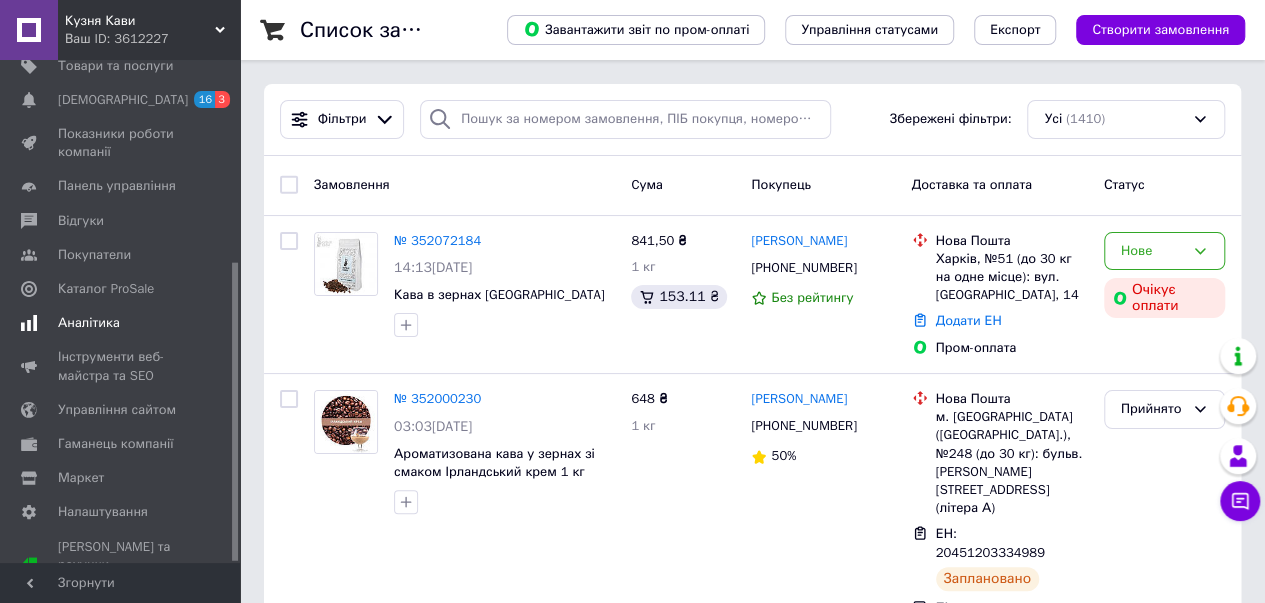 click on "Аналітика" at bounding box center [89, 323] 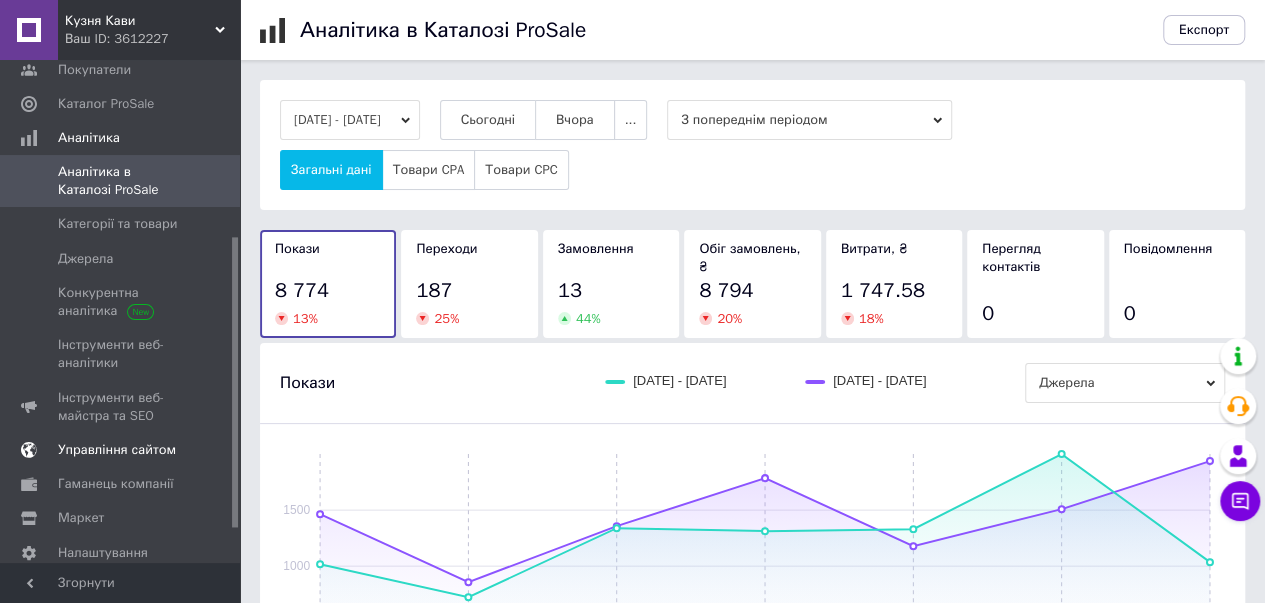 click on "Управління сайтом" at bounding box center (117, 450) 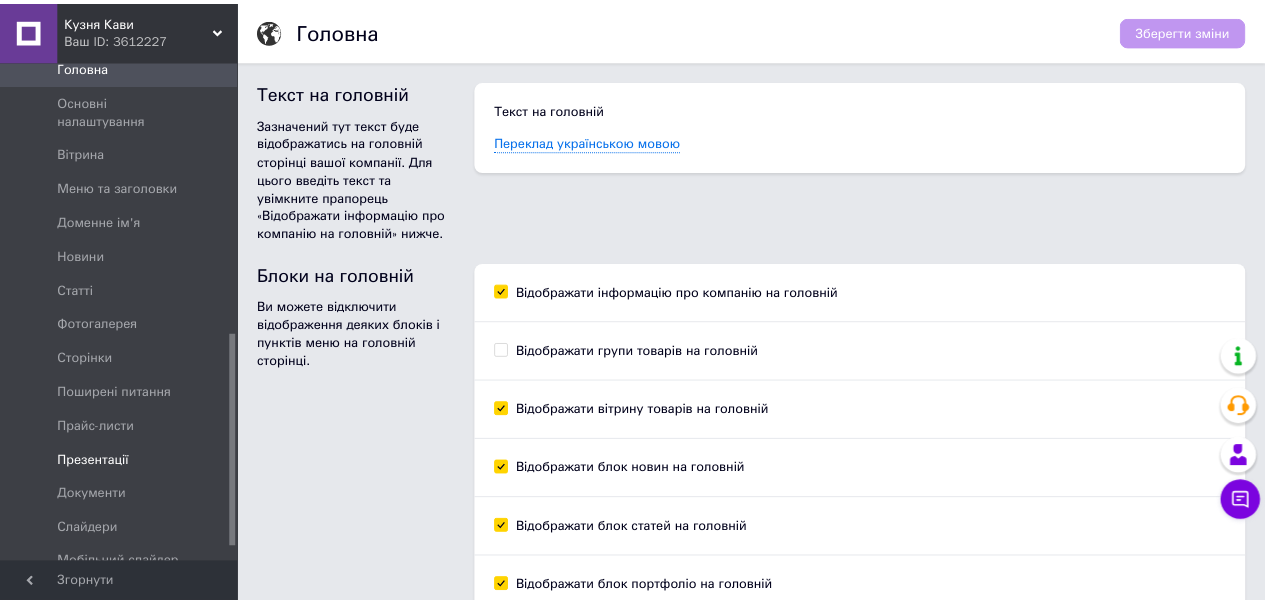 scroll, scrollTop: 638, scrollLeft: 0, axis: vertical 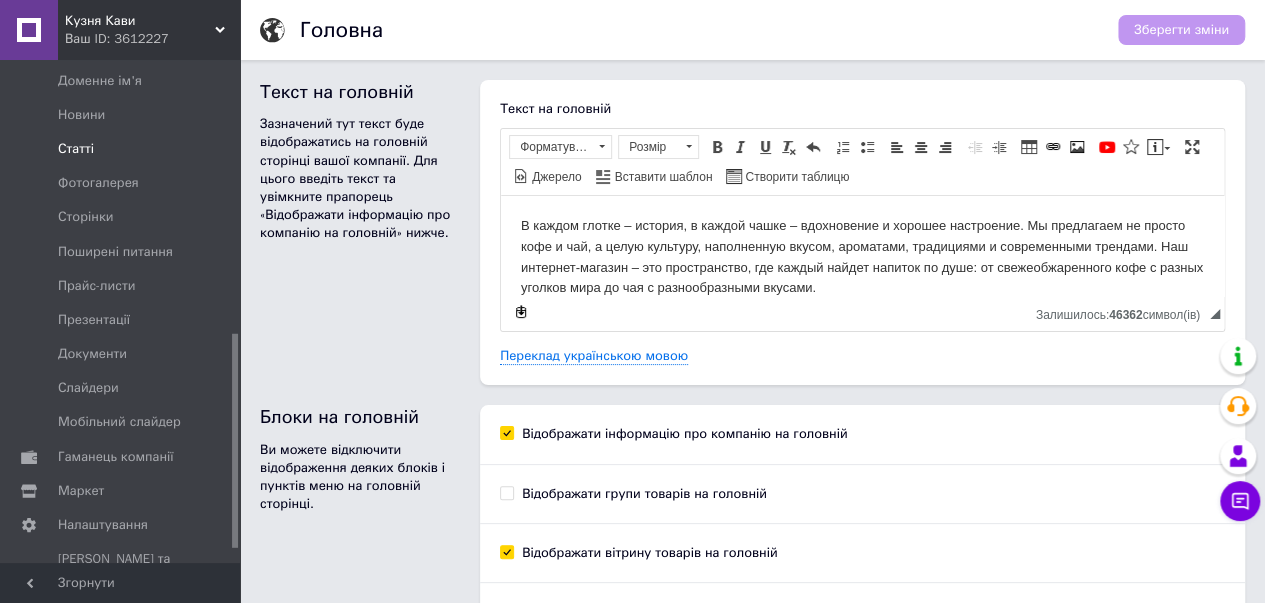 click on "Статті" at bounding box center (121, 149) 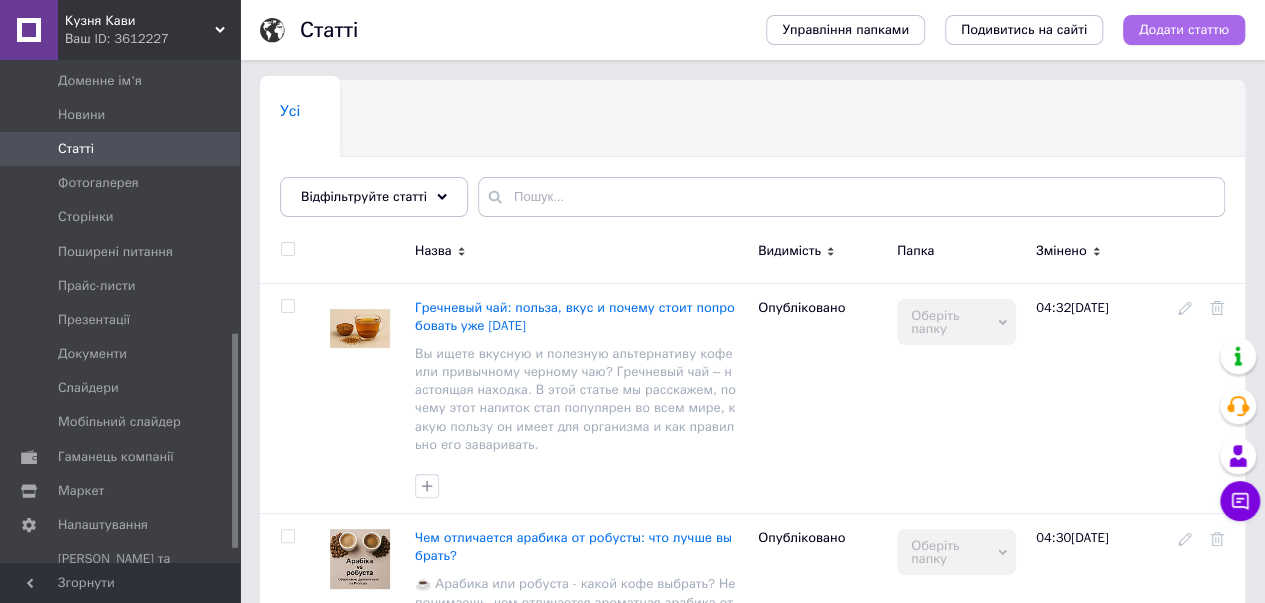 click on "Додати статтю" at bounding box center (1184, 30) 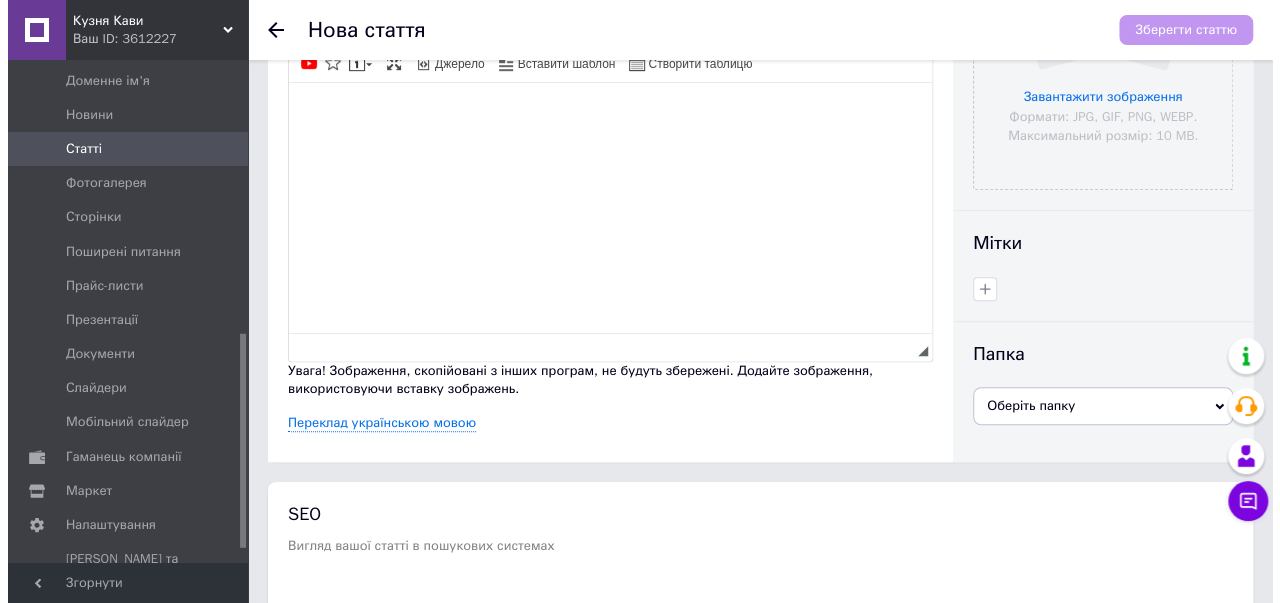 scroll, scrollTop: 500, scrollLeft: 0, axis: vertical 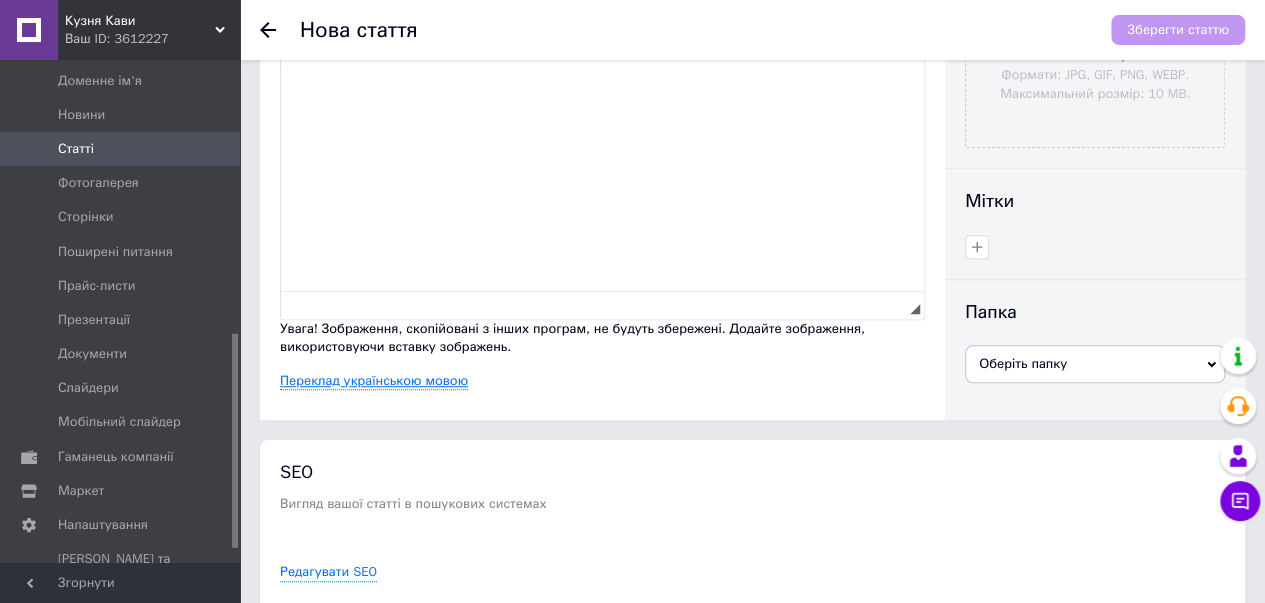 click on "Переклад українською мовою" at bounding box center (374, 381) 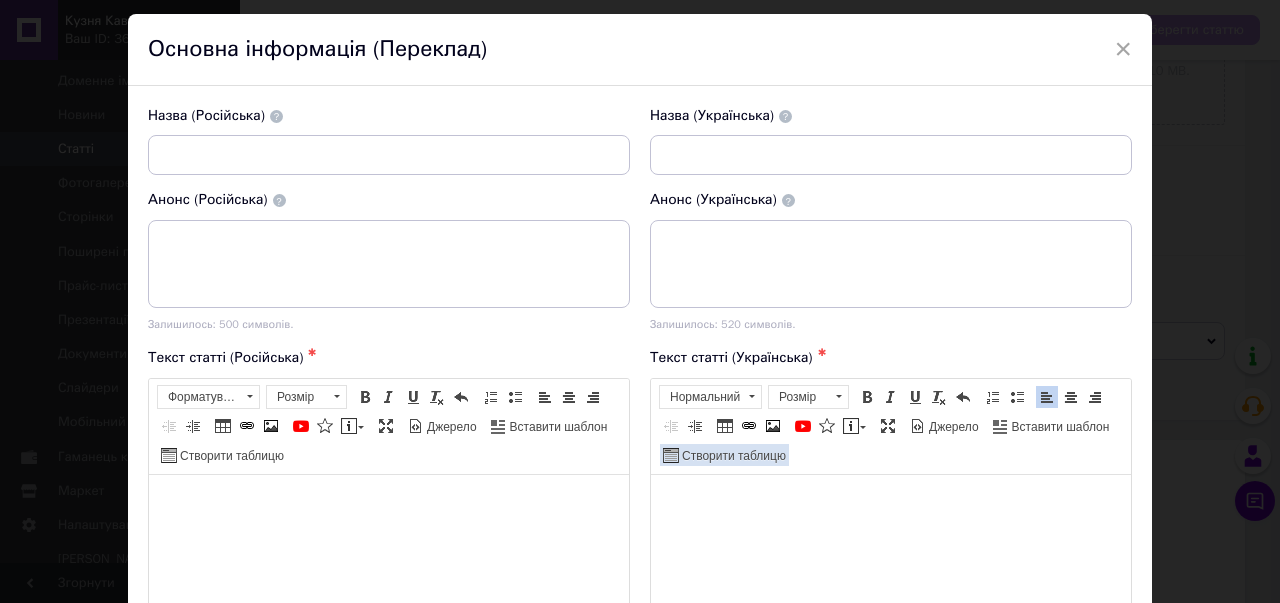 scroll, scrollTop: 0, scrollLeft: 0, axis: both 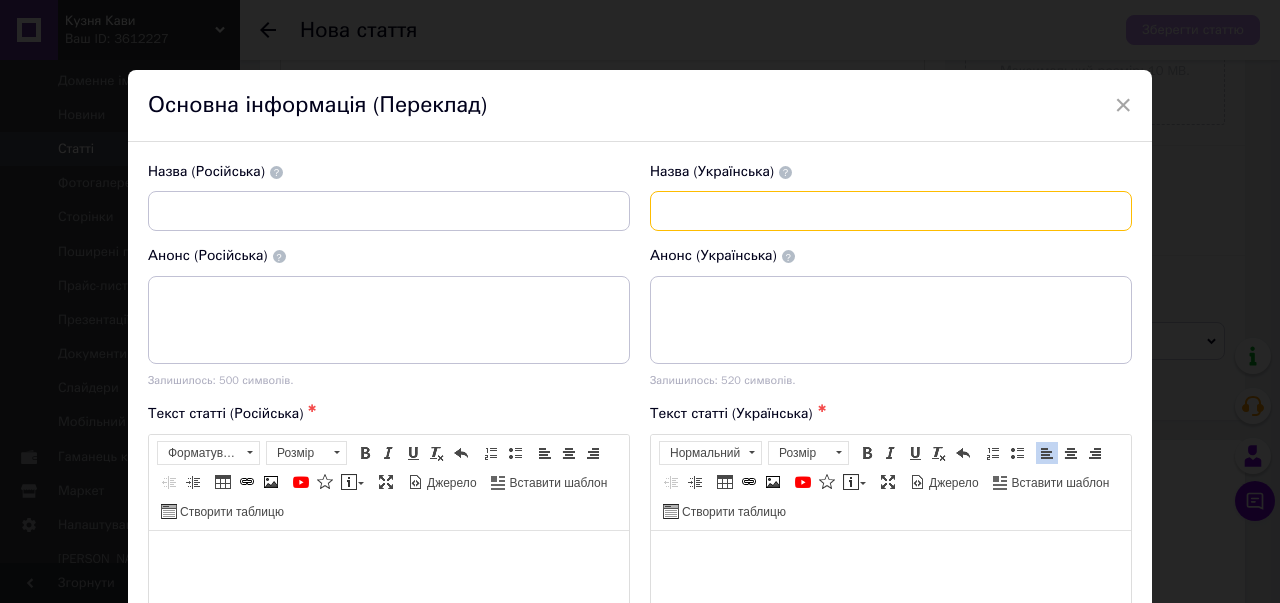 click at bounding box center [891, 211] 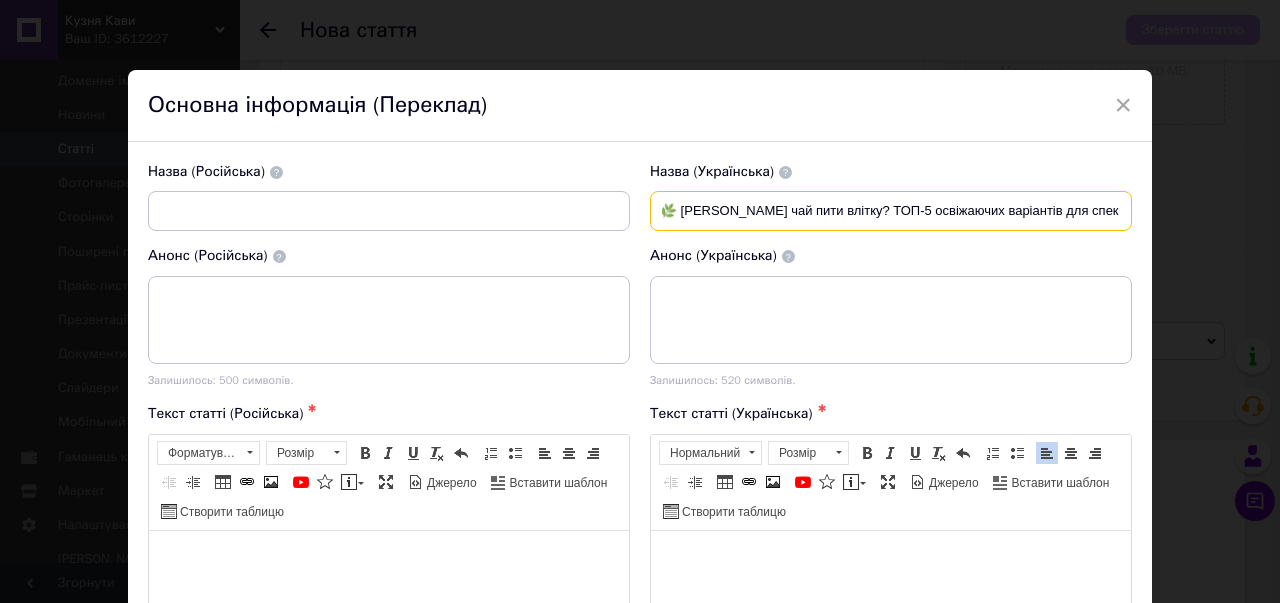 type on "🌿 [PERSON_NAME] чай пити влітку? ТОП-5 освіжаючих варіантів для спекотних днів" 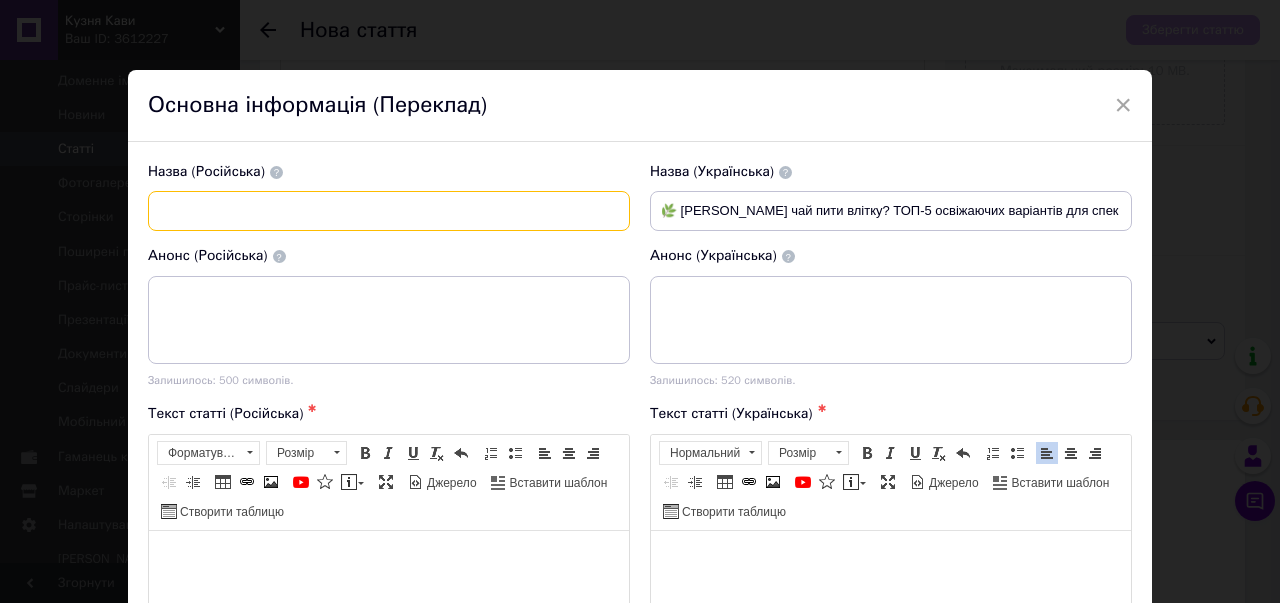 click at bounding box center [389, 211] 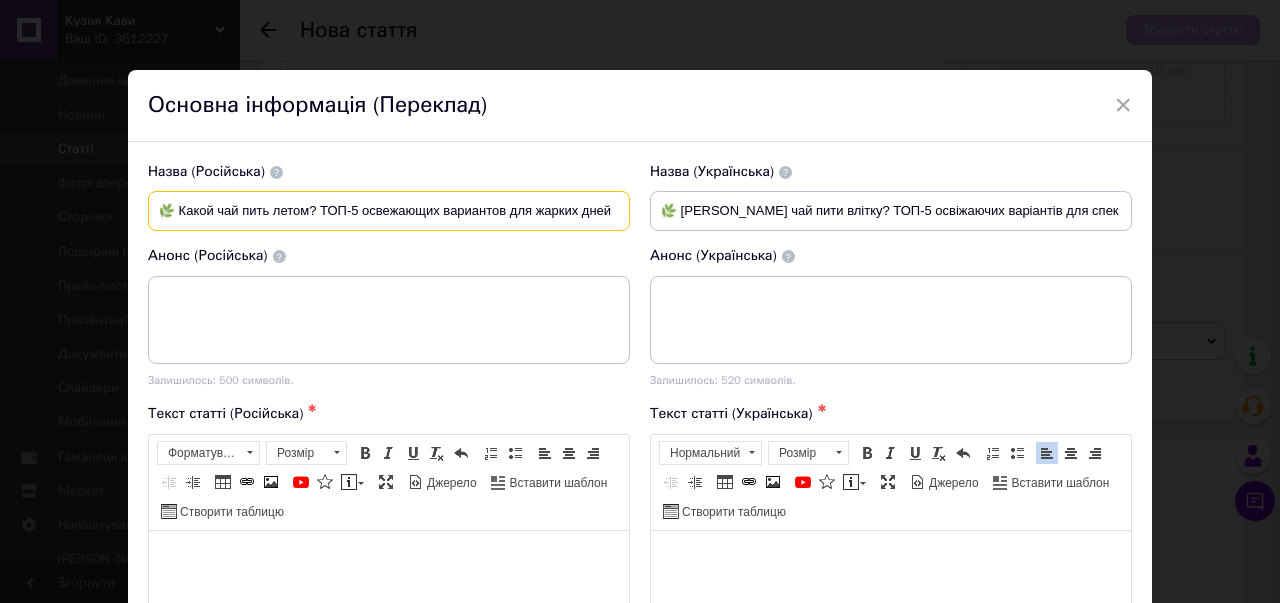 click on "🌿 Какой чай пить летом? ТОП-5 освежающих вариантов для жарких дней" at bounding box center [389, 211] 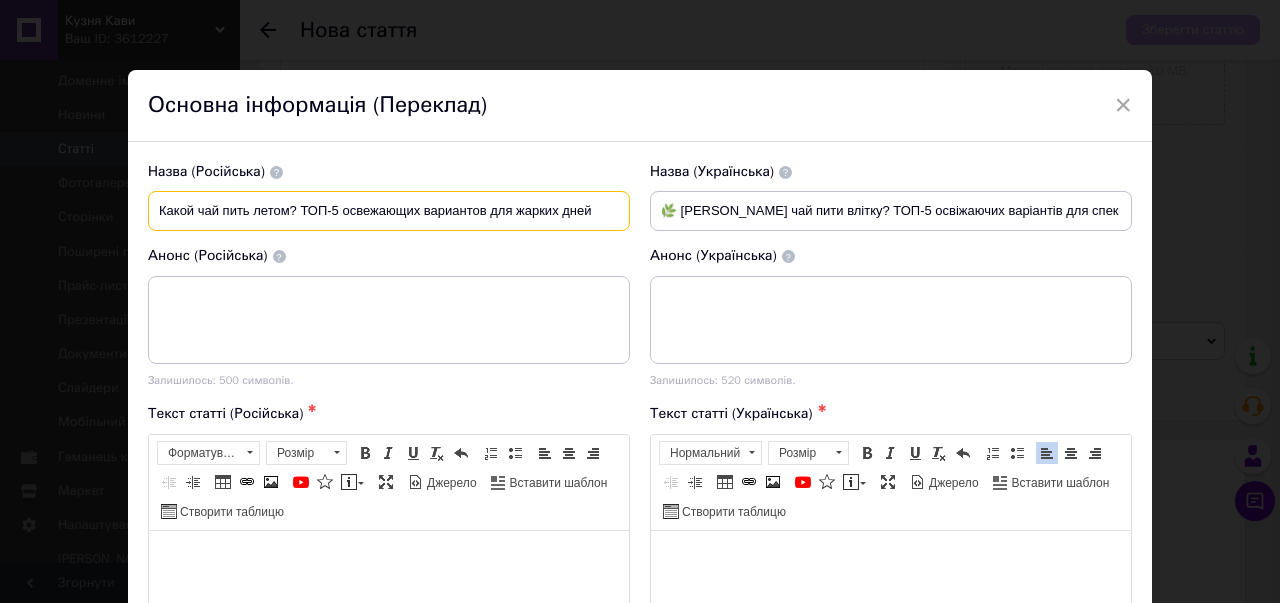 type on "Какой чай пить летом? ТОП-5 освежающих вариантов для жарких дней" 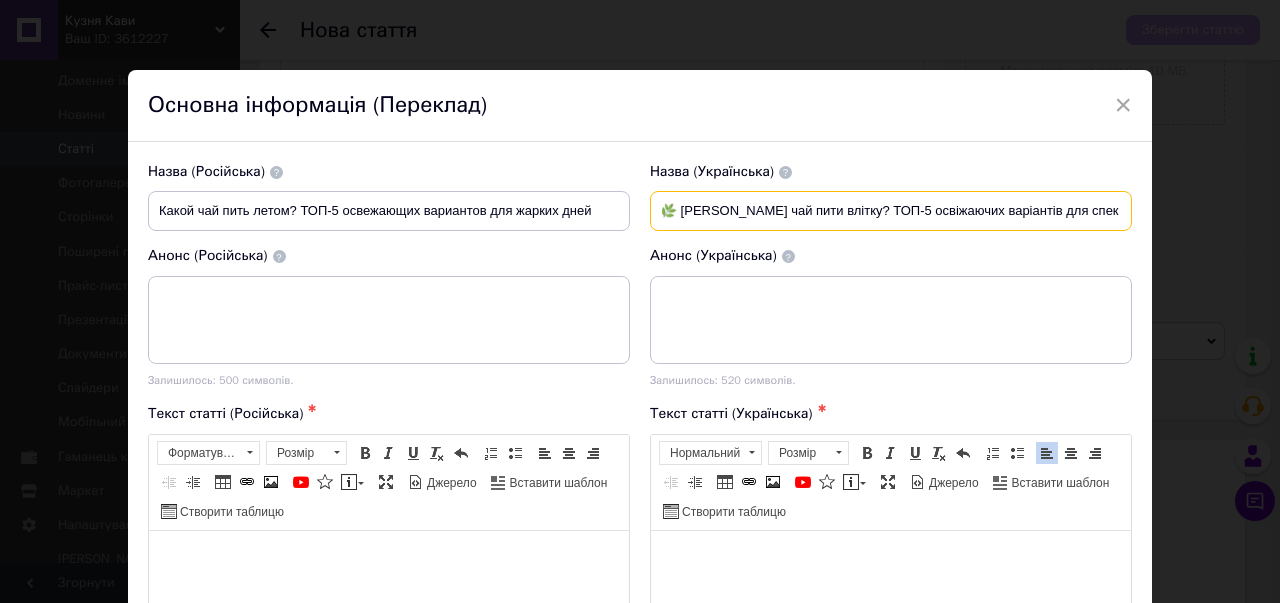 click on "🌿 [PERSON_NAME] чай пити влітку? ТОП-5 освіжаючих варіантів для спекотних днів" at bounding box center (891, 211) 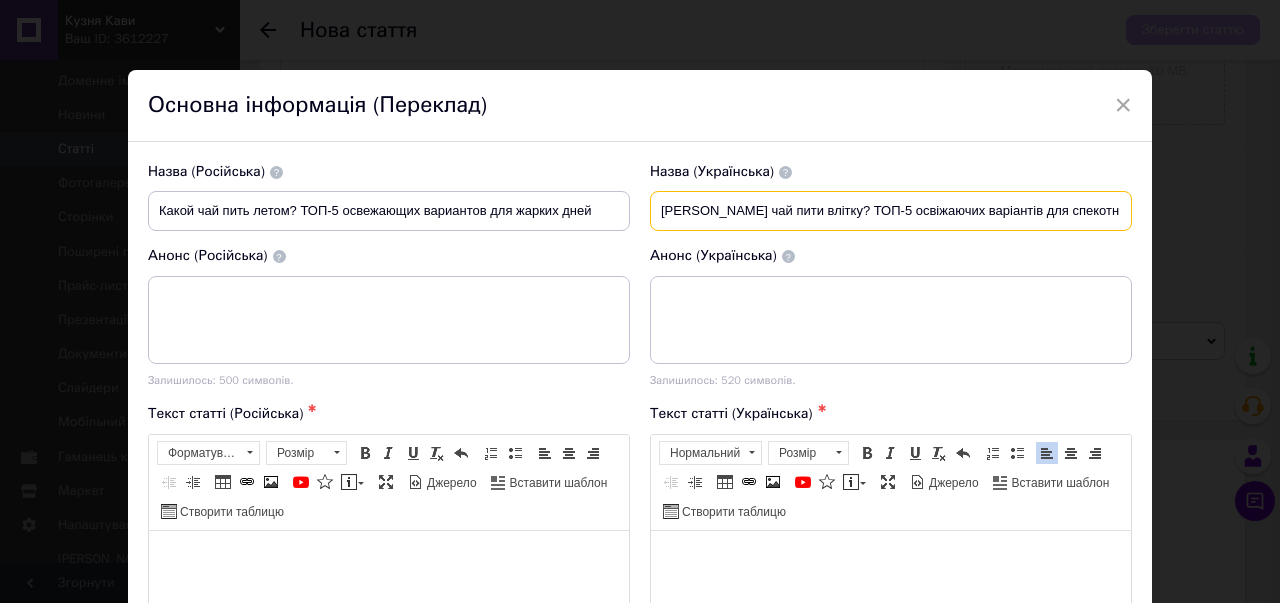 type on "[PERSON_NAME] чай пити влітку? ТОП-5 освіжаючих варіантів для спекотних днів" 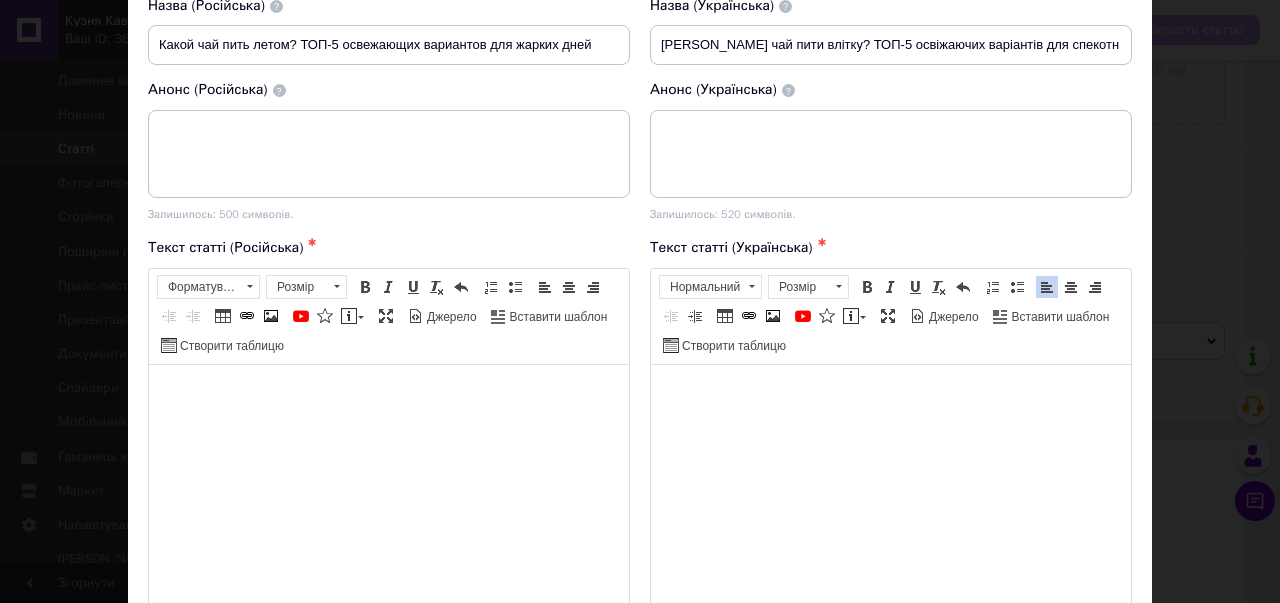 scroll, scrollTop: 172, scrollLeft: 0, axis: vertical 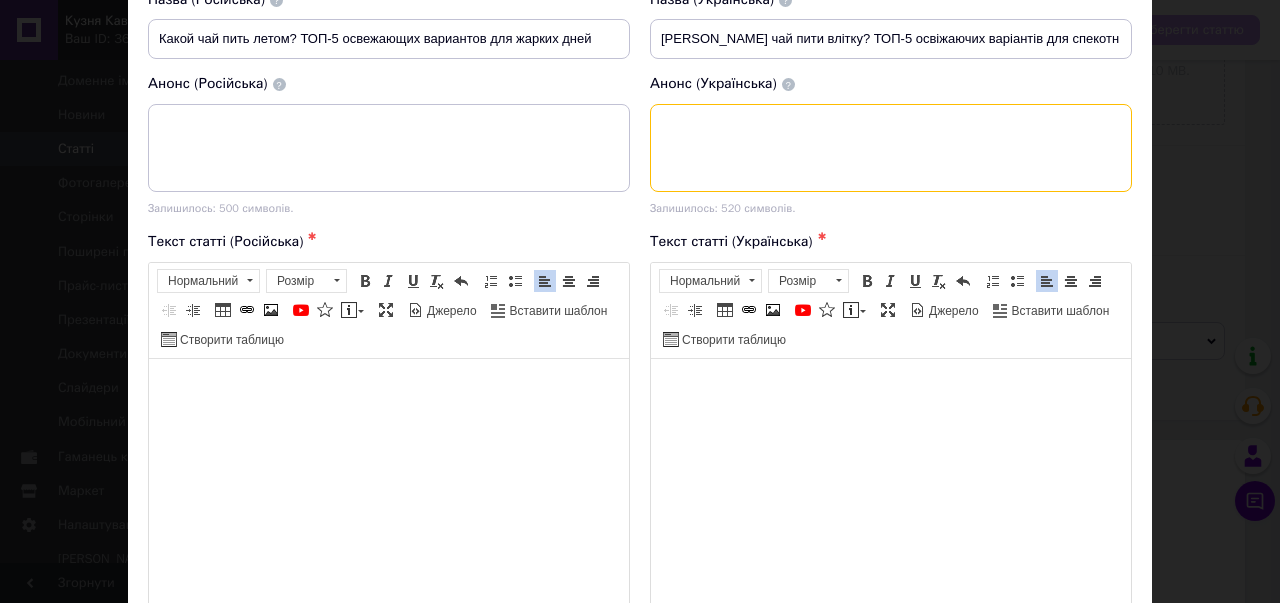 click at bounding box center [891, 148] 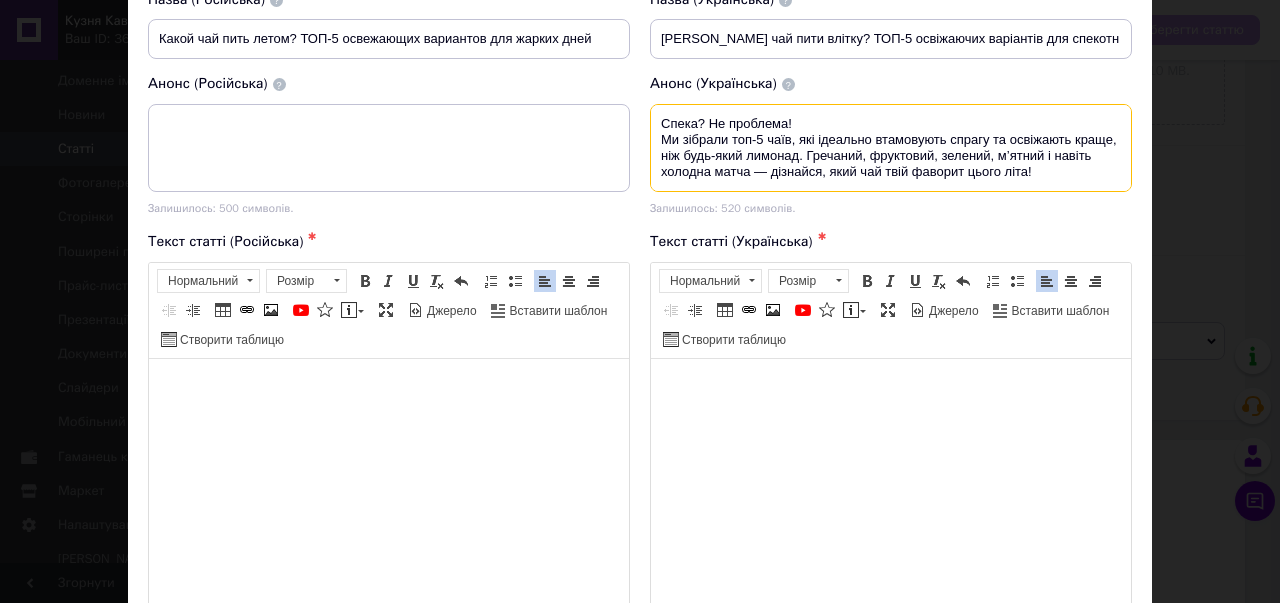 scroll, scrollTop: 20, scrollLeft: 0, axis: vertical 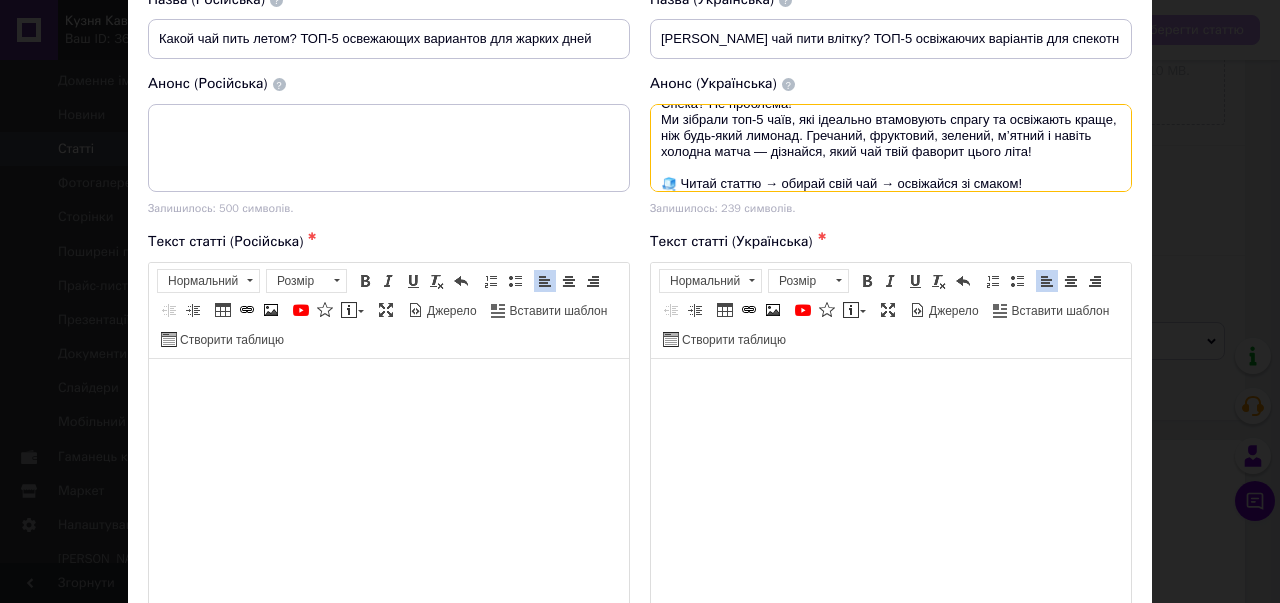 type on "Спека? Не проблема!
Ми зібрали топ-5 чаїв, які ідеально втамовують спрагу та освіжають краще, ніж будь-який лимонад. Гречаний, фруктовий, зелений, м’ятний і навіть холодна матча — дізнайся, який чай твій фаворит цього літа!
🧊 Читай статтю → обирай свій чай → освіжайся зі смаком!" 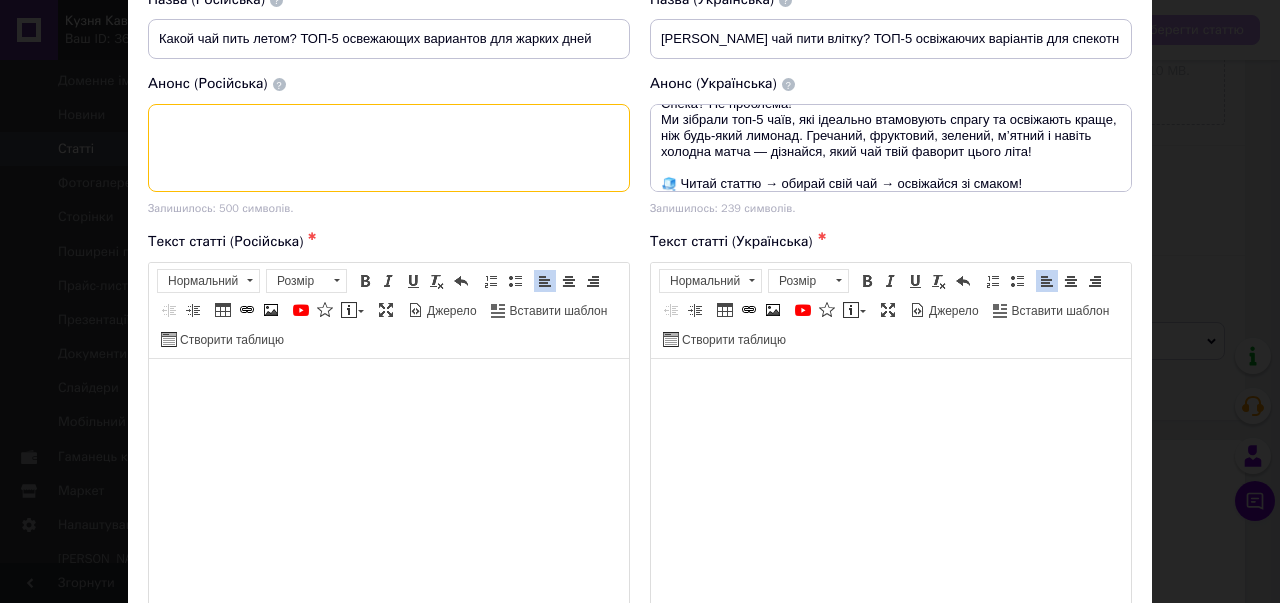 click at bounding box center [389, 148] 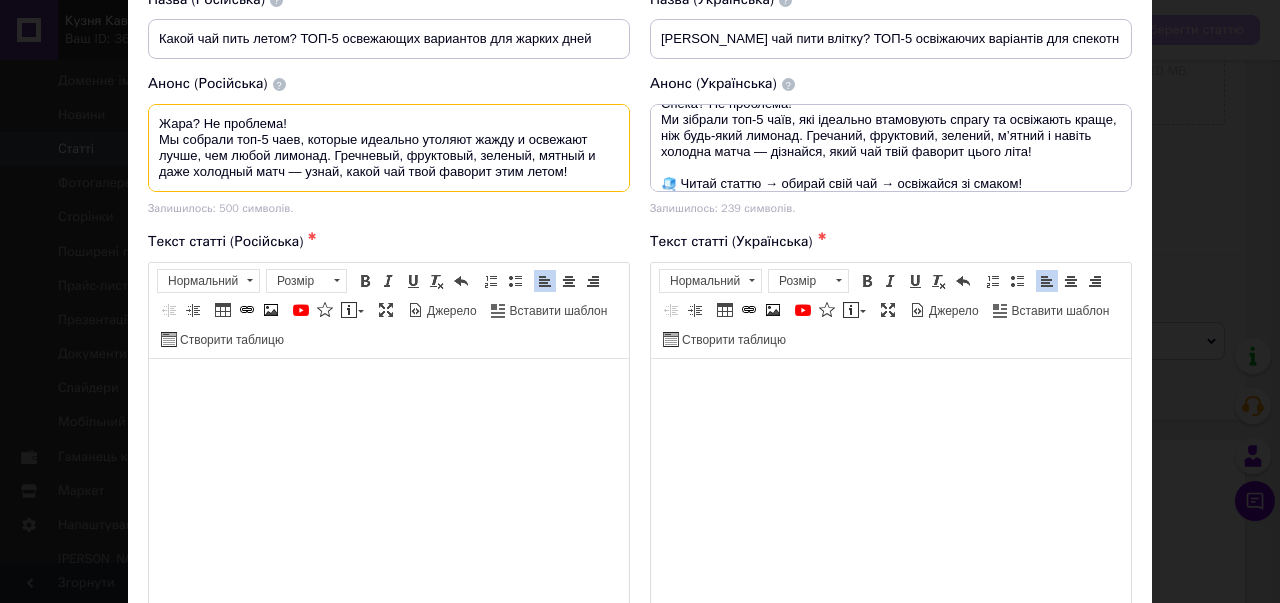 scroll, scrollTop: 20, scrollLeft: 0, axis: vertical 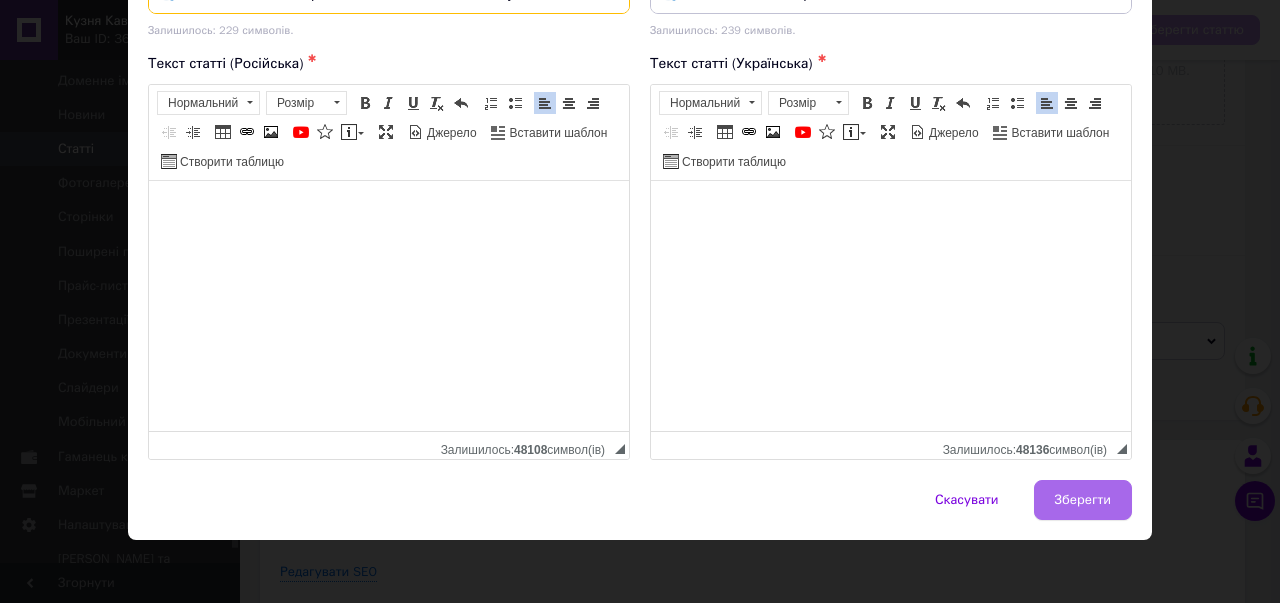 type on "Жара? Не проблема!
Мы собрали топ-5 чаев, которые идеально утоляют жажду и освежают лучше, чем любой лимонад. Гречневый, фруктовый, зеленый, мятный и даже холодный матч — узнай, какой чай твой фаворит этим летом!
🧊 Читай статью → выбирай свой чай → освежайся со вкусом!" 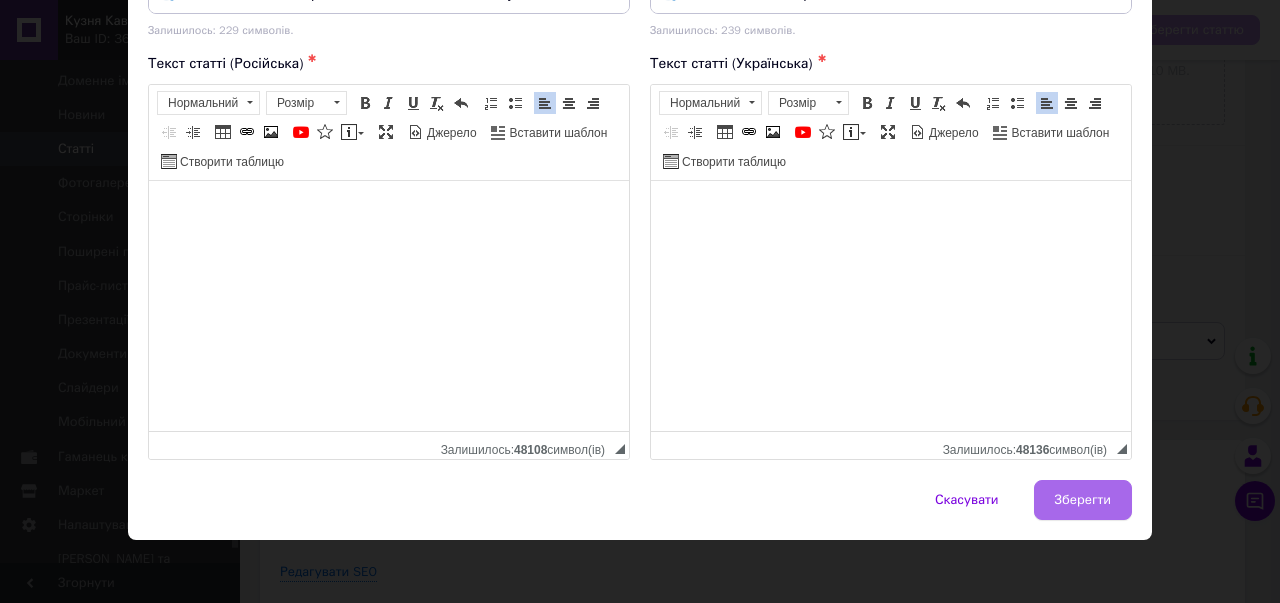 click on "Зберегти" at bounding box center (1083, 500) 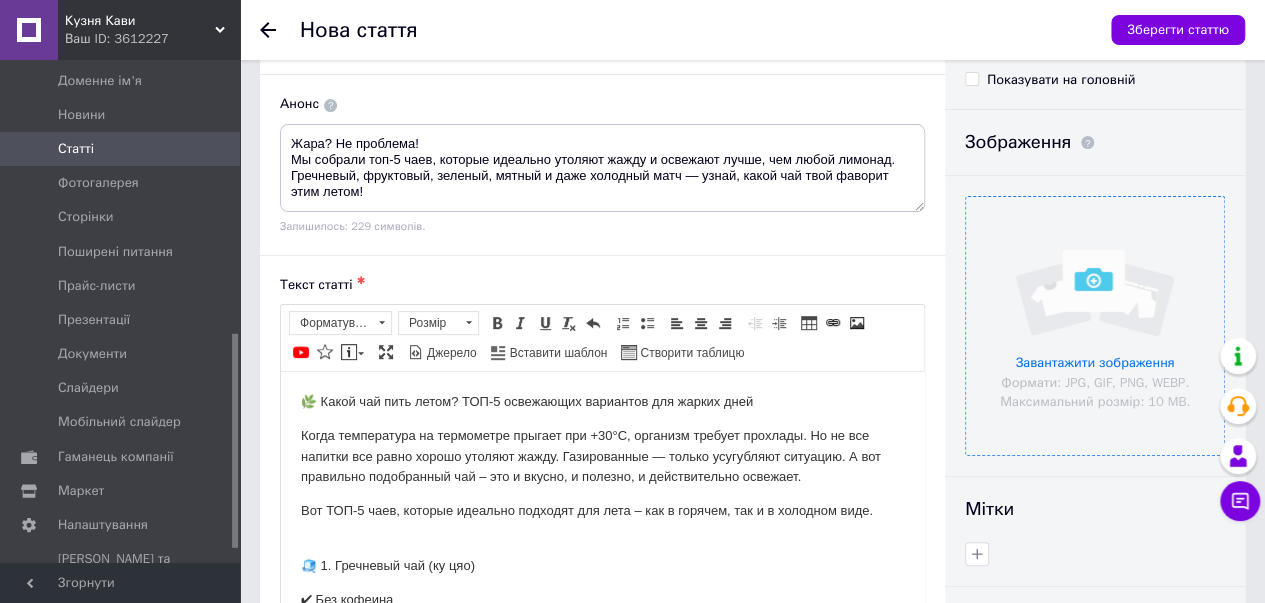 scroll, scrollTop: 166, scrollLeft: 0, axis: vertical 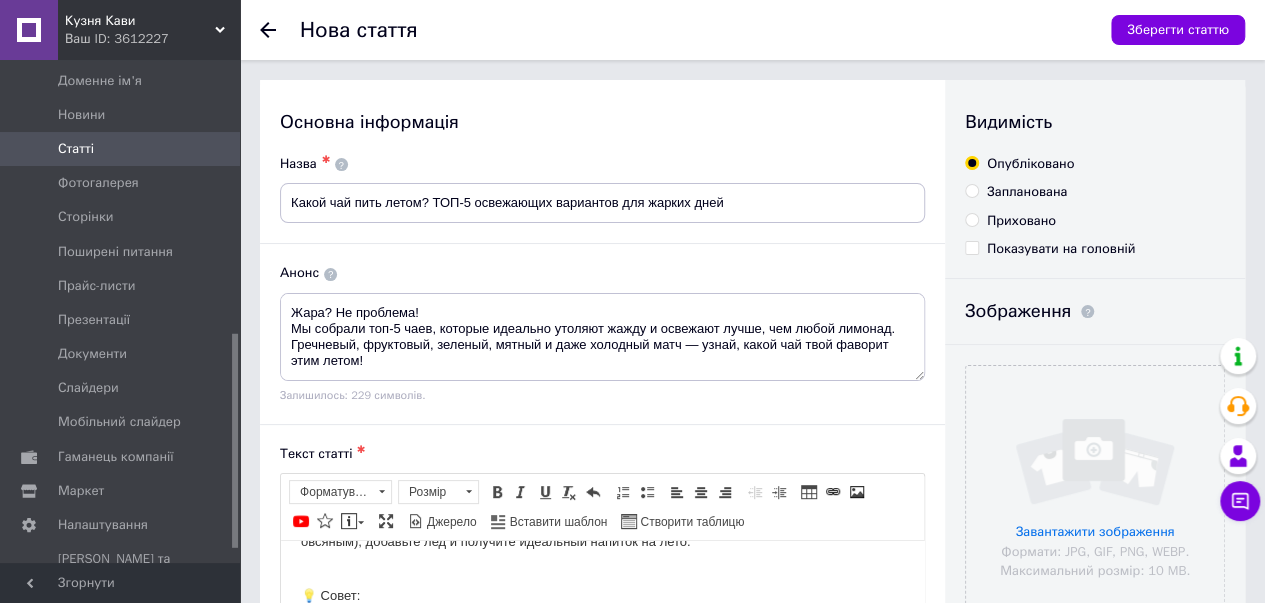 click on "Показувати на головній" at bounding box center [1061, 249] 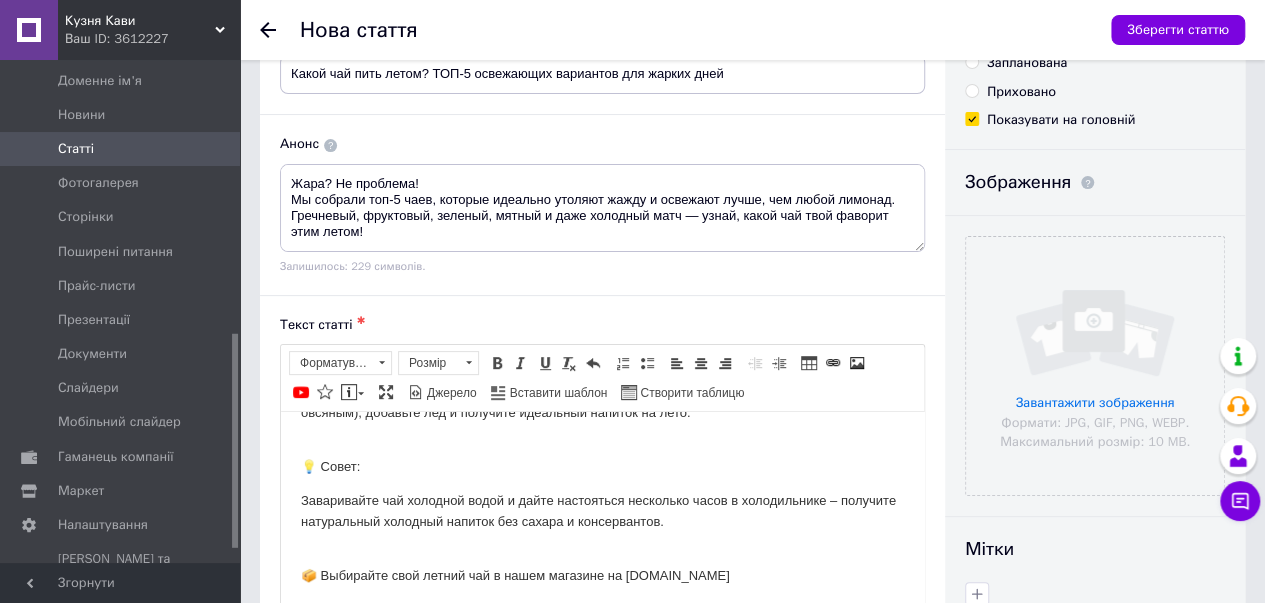 scroll, scrollTop: 0, scrollLeft: 0, axis: both 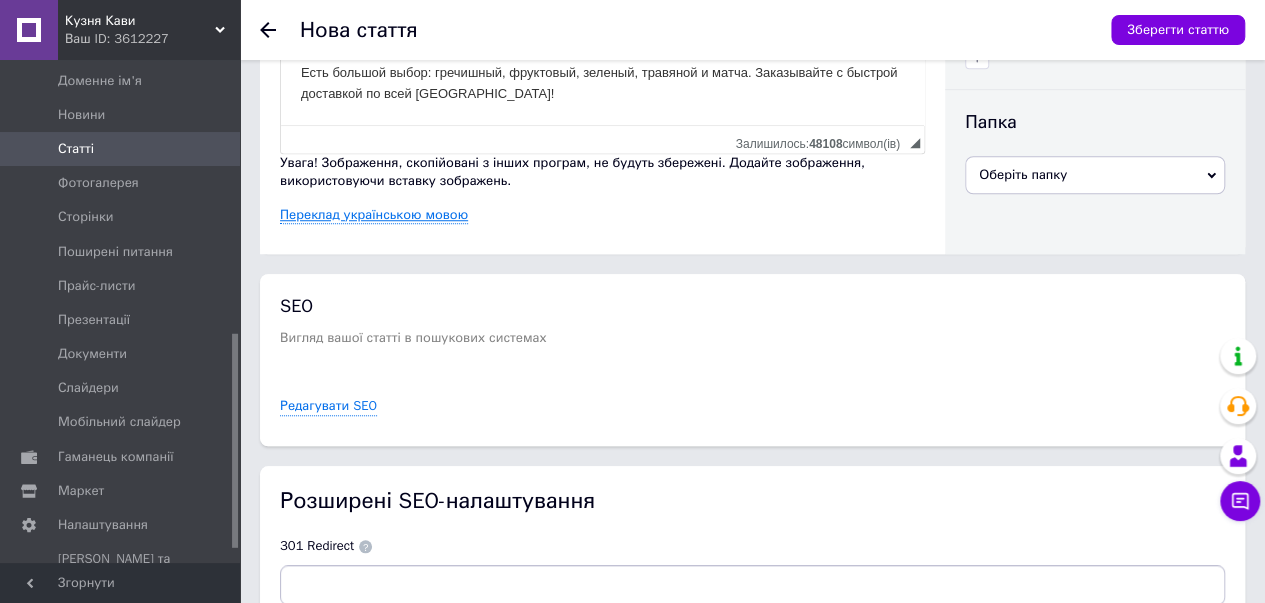 click on "Переклад українською мовою" at bounding box center [374, 215] 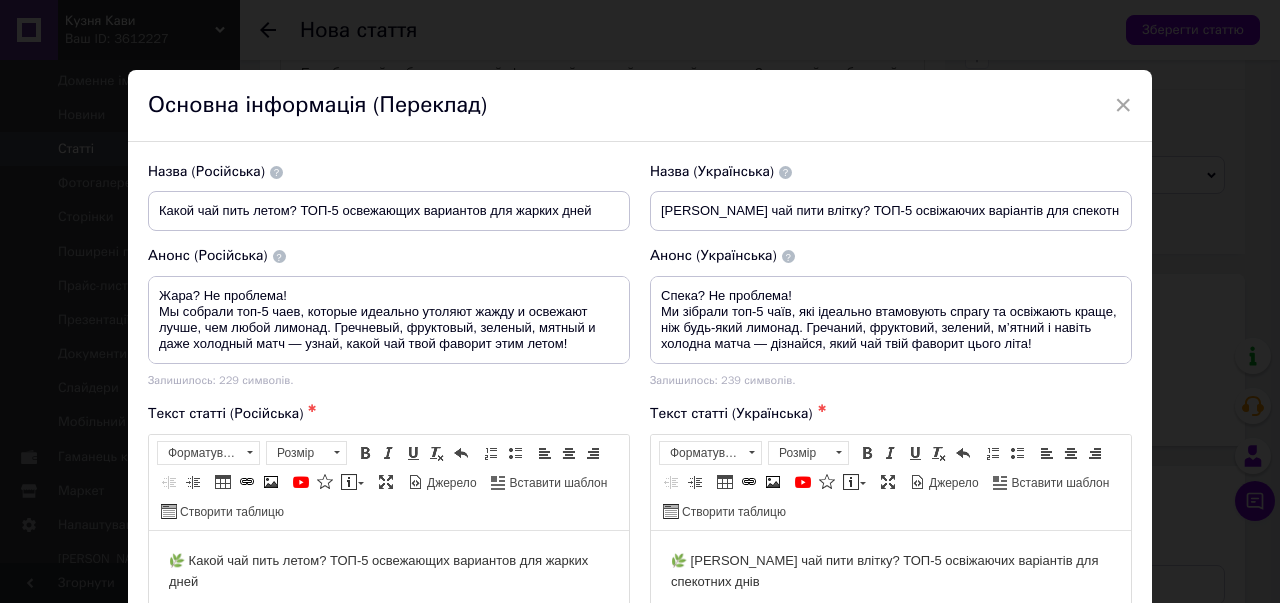 scroll, scrollTop: 0, scrollLeft: 0, axis: both 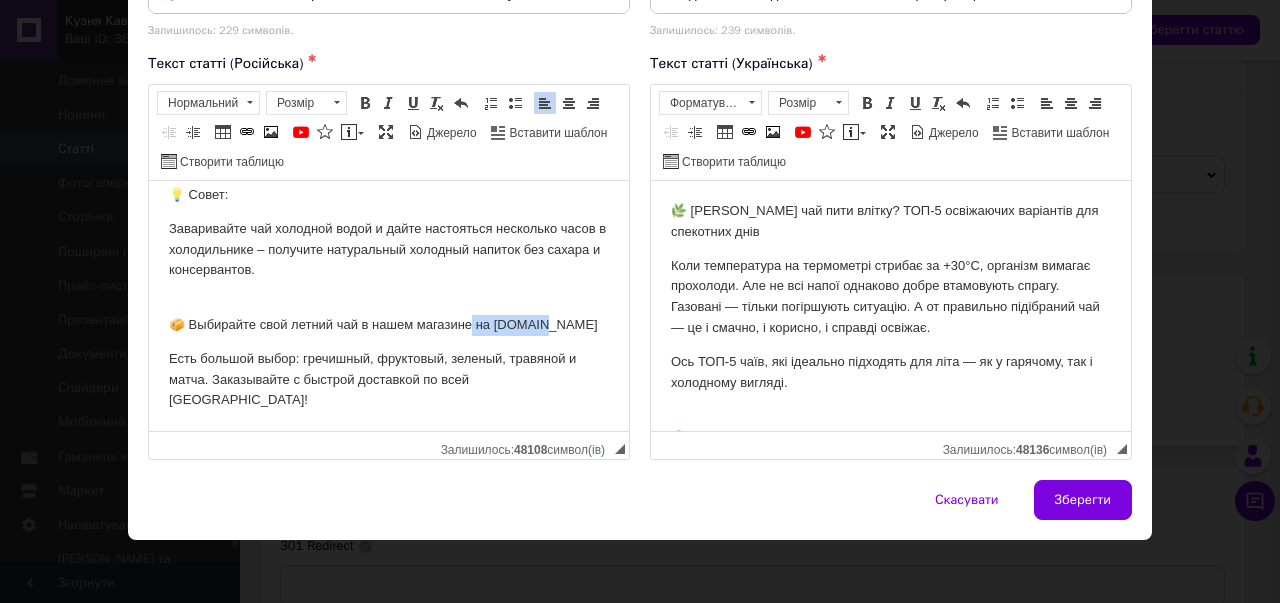 drag, startPoint x: 560, startPoint y: 351, endPoint x: 474, endPoint y: 348, distance: 86.05231 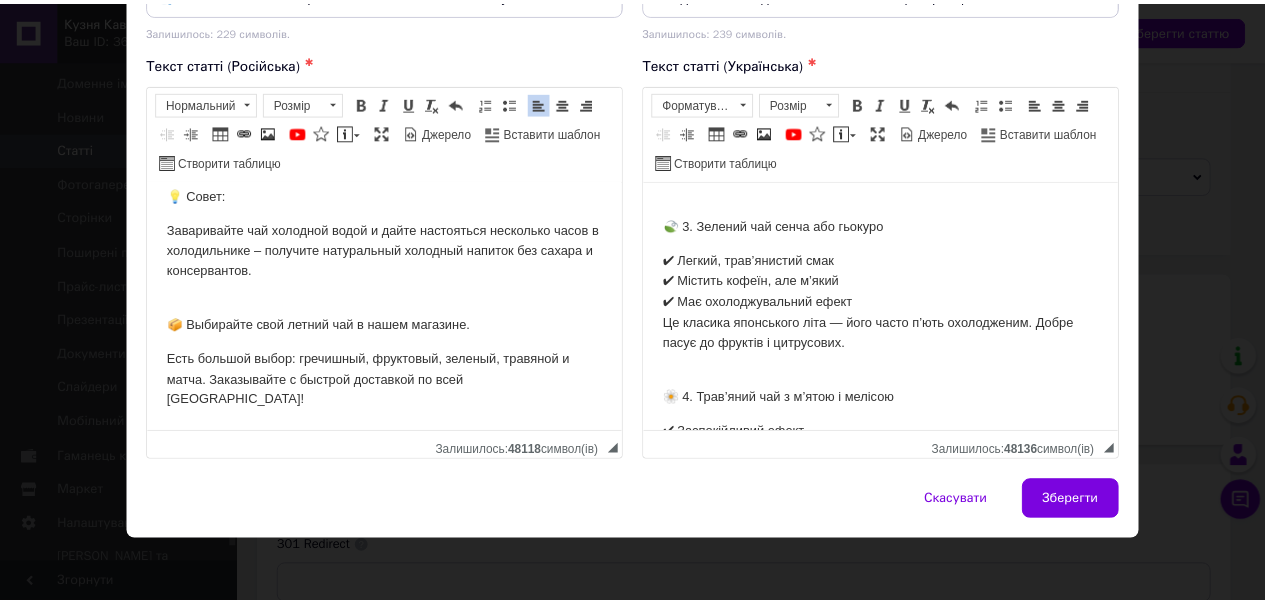 scroll, scrollTop: 1080, scrollLeft: 0, axis: vertical 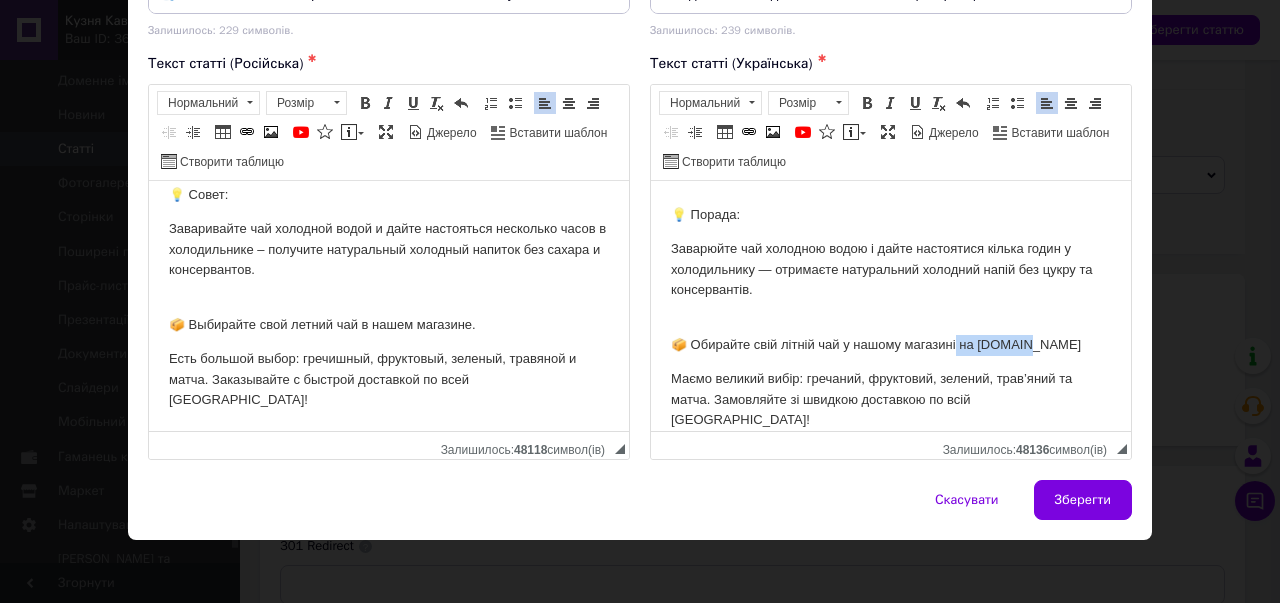 drag, startPoint x: 999, startPoint y: 344, endPoint x: 956, endPoint y: 346, distance: 43.046486 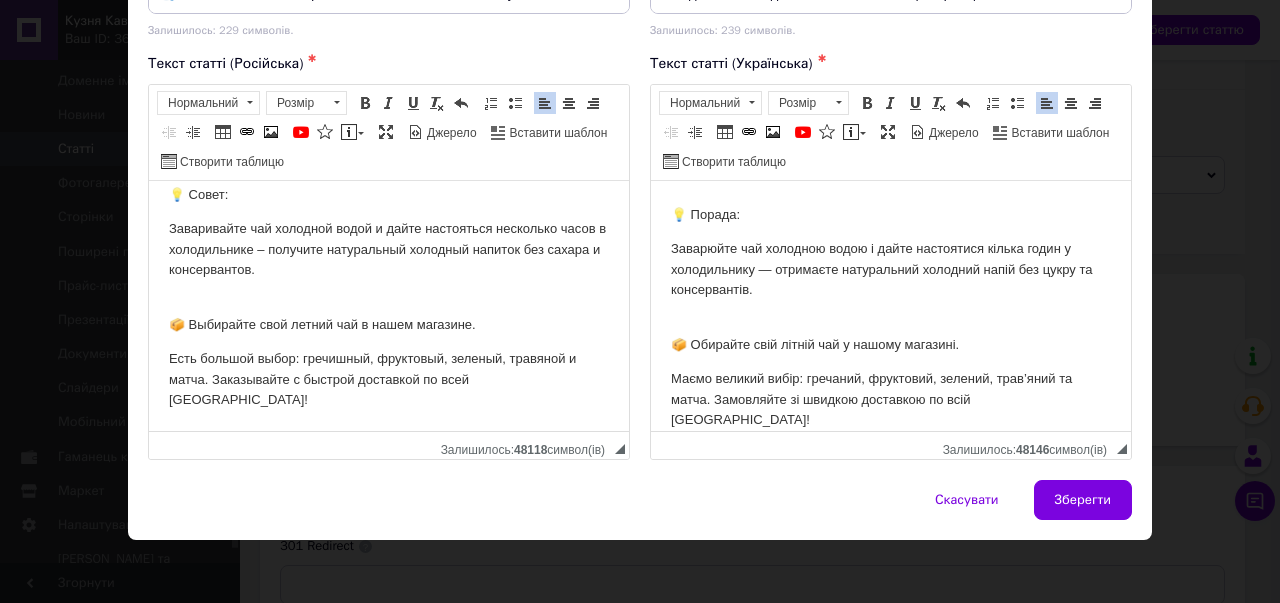 click on "Зберегти" at bounding box center [1083, 500] 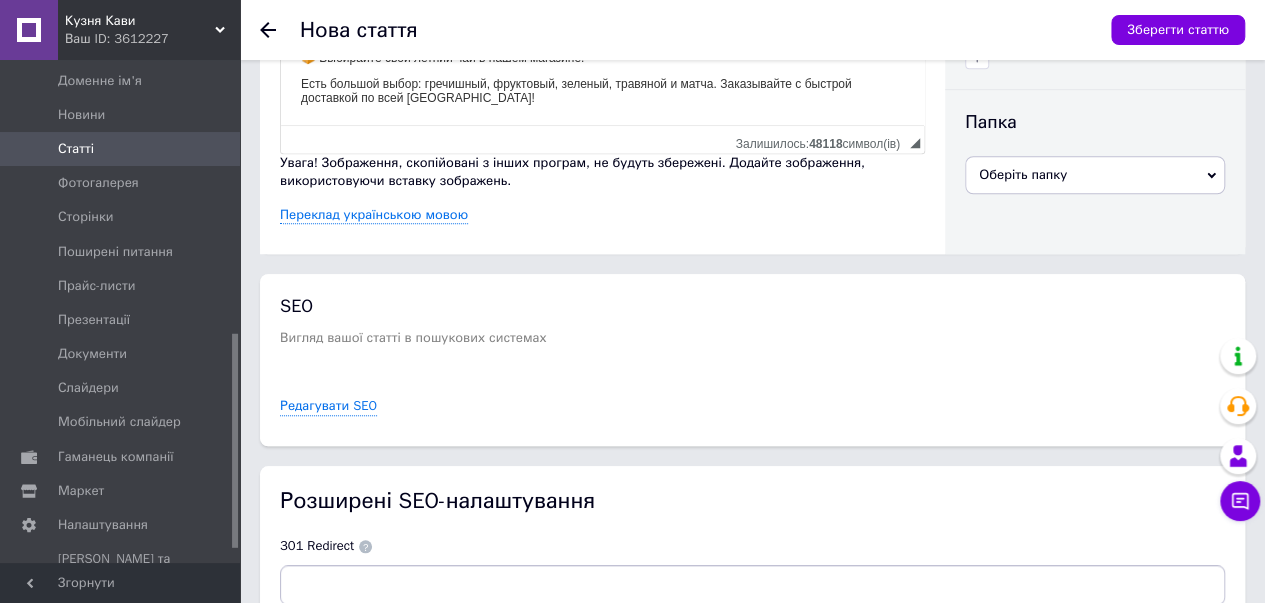 scroll, scrollTop: 644, scrollLeft: 0, axis: vertical 